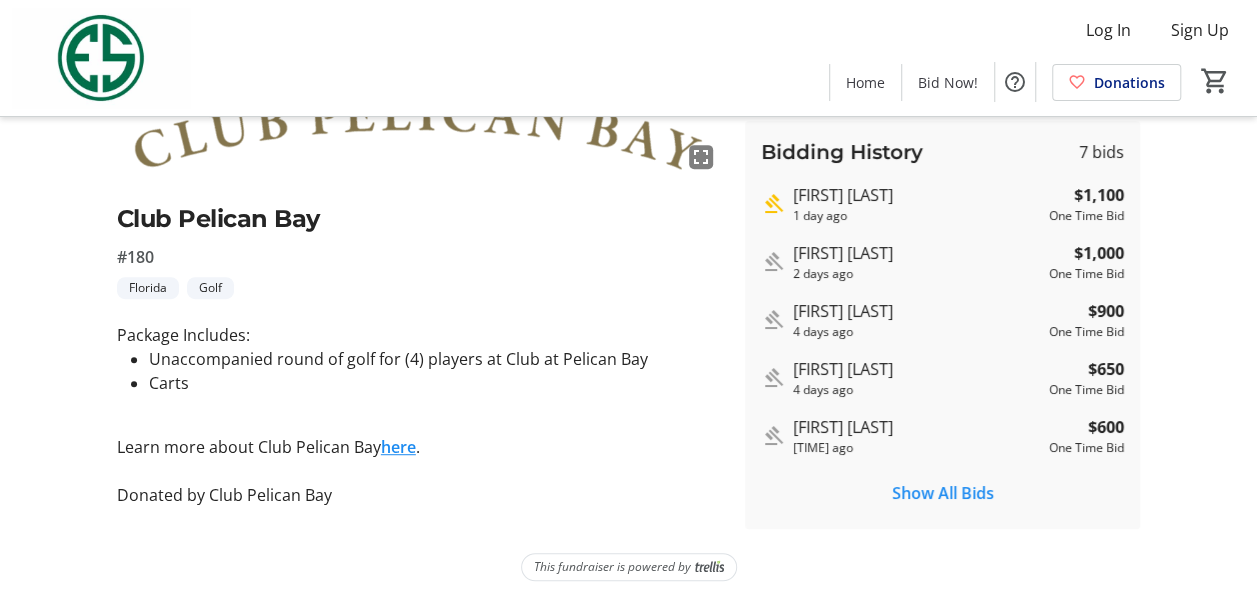 scroll, scrollTop: 353, scrollLeft: 0, axis: vertical 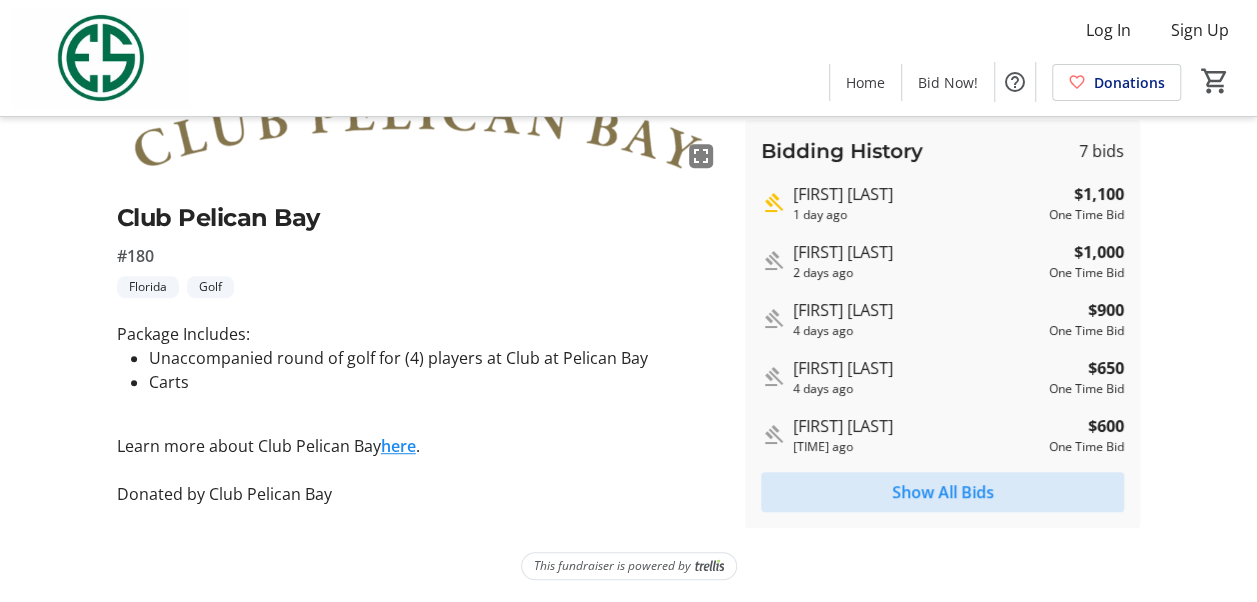 click on "Show All Bids" 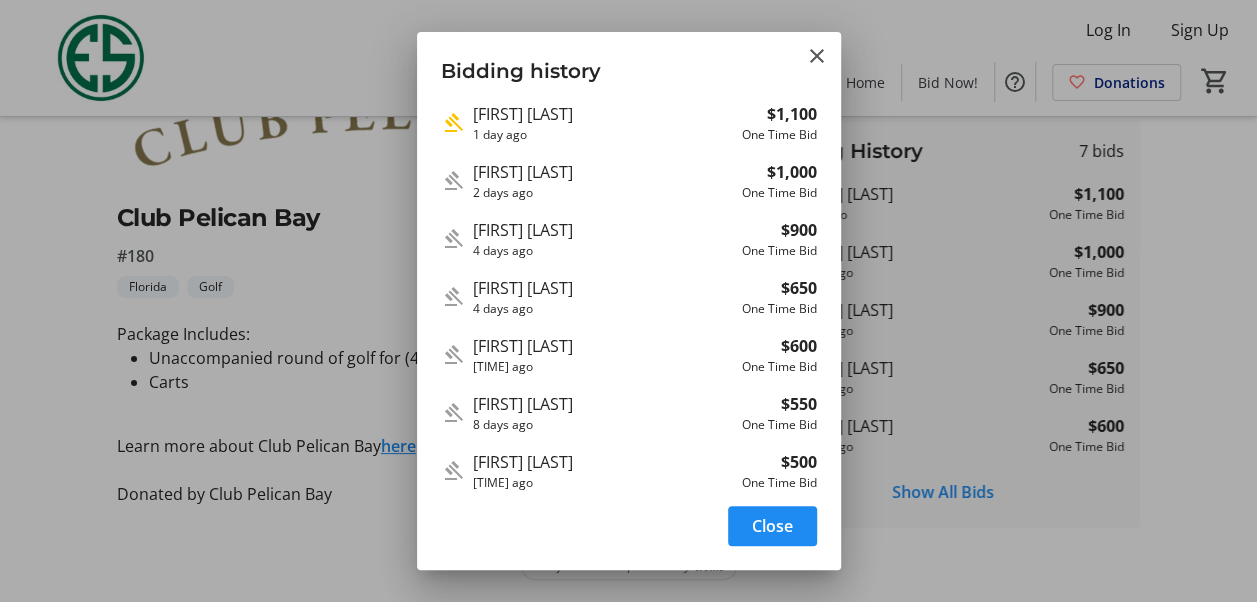 scroll, scrollTop: 10, scrollLeft: 0, axis: vertical 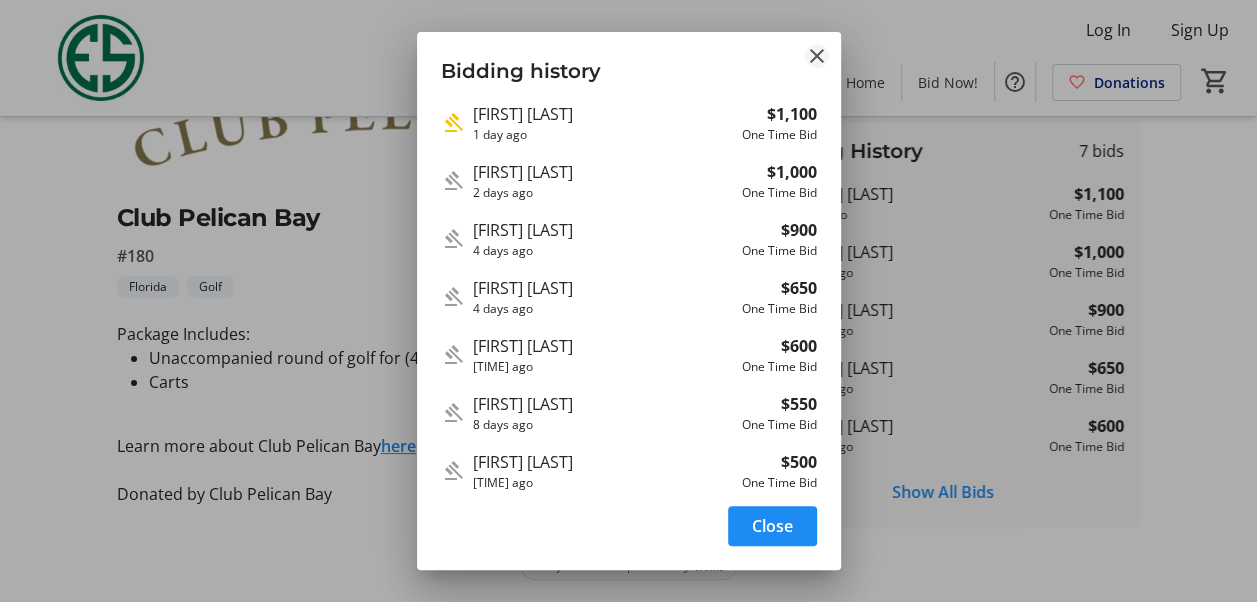 click at bounding box center [817, 56] 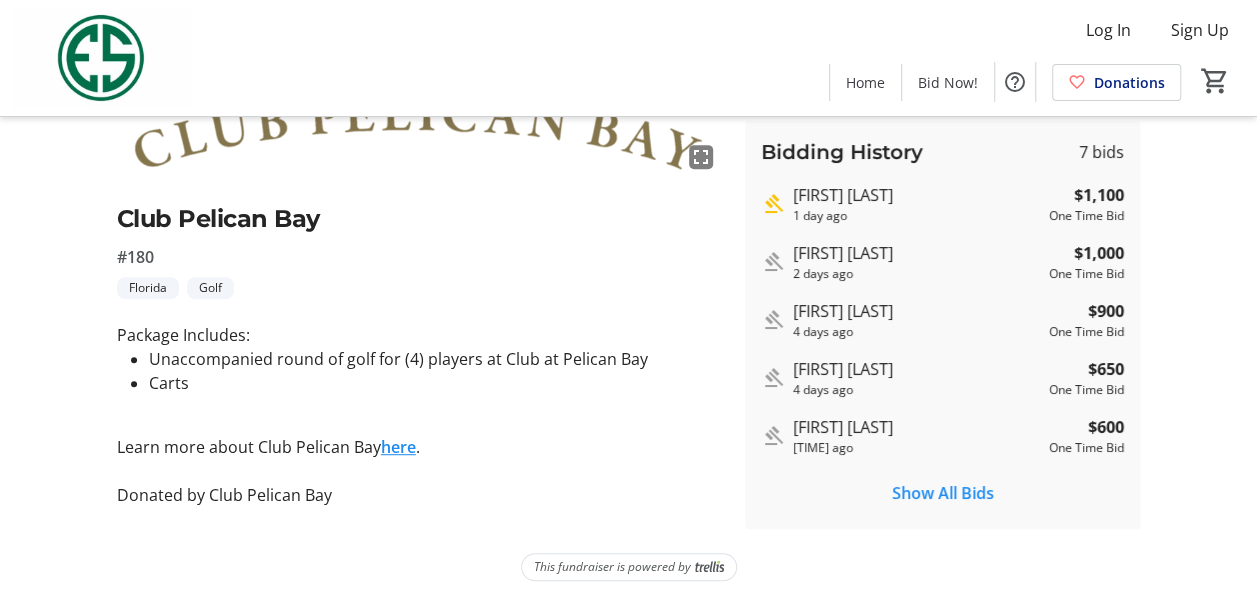 scroll, scrollTop: 353, scrollLeft: 0, axis: vertical 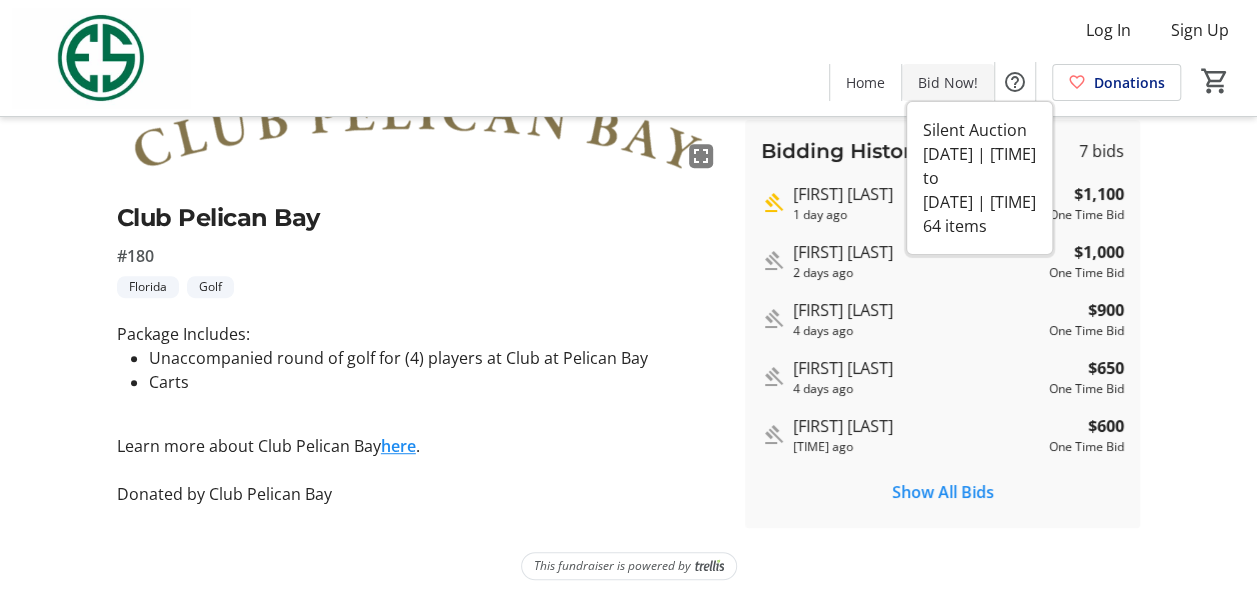click on "Bid Now!" 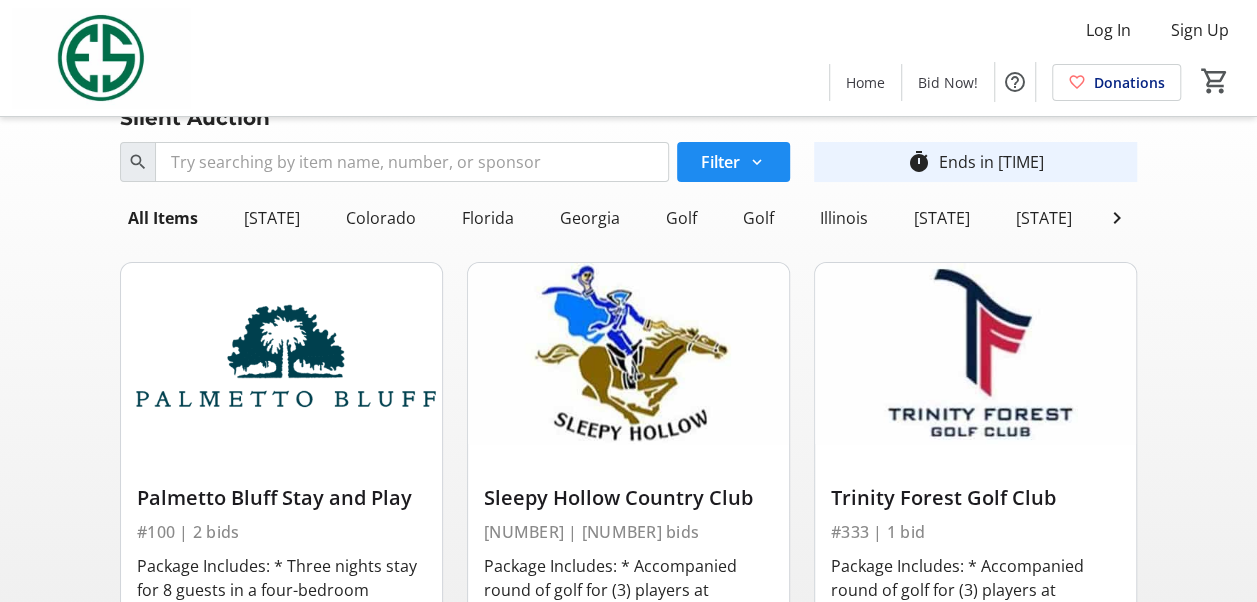 scroll, scrollTop: 0, scrollLeft: 0, axis: both 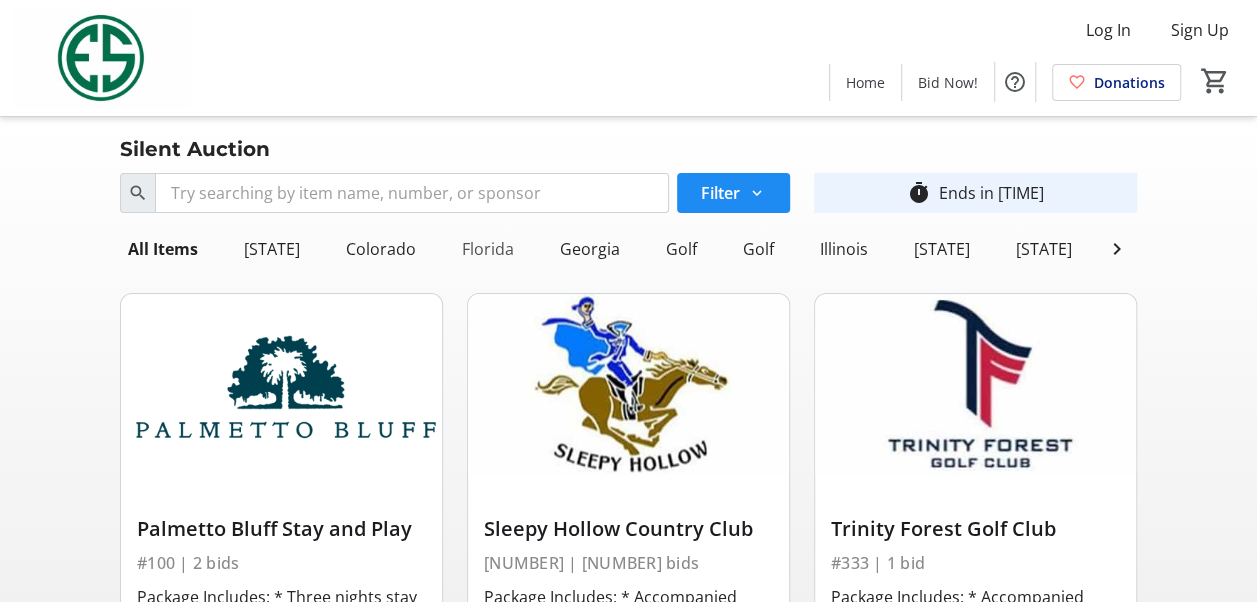 click on "Florida" 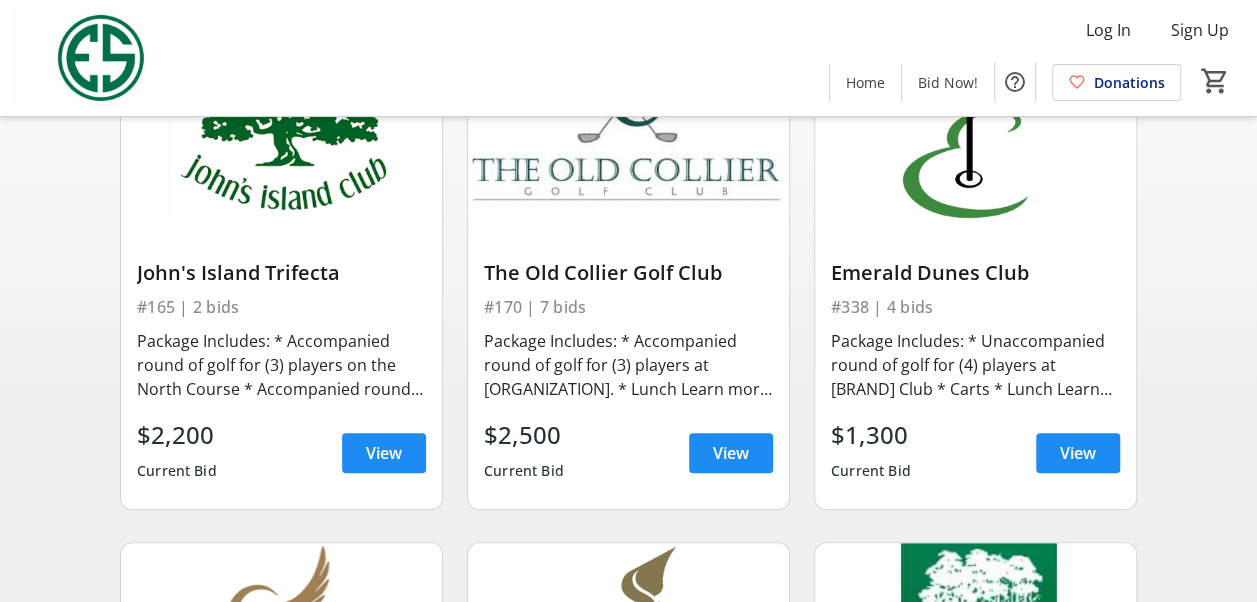 scroll, scrollTop: 300, scrollLeft: 0, axis: vertical 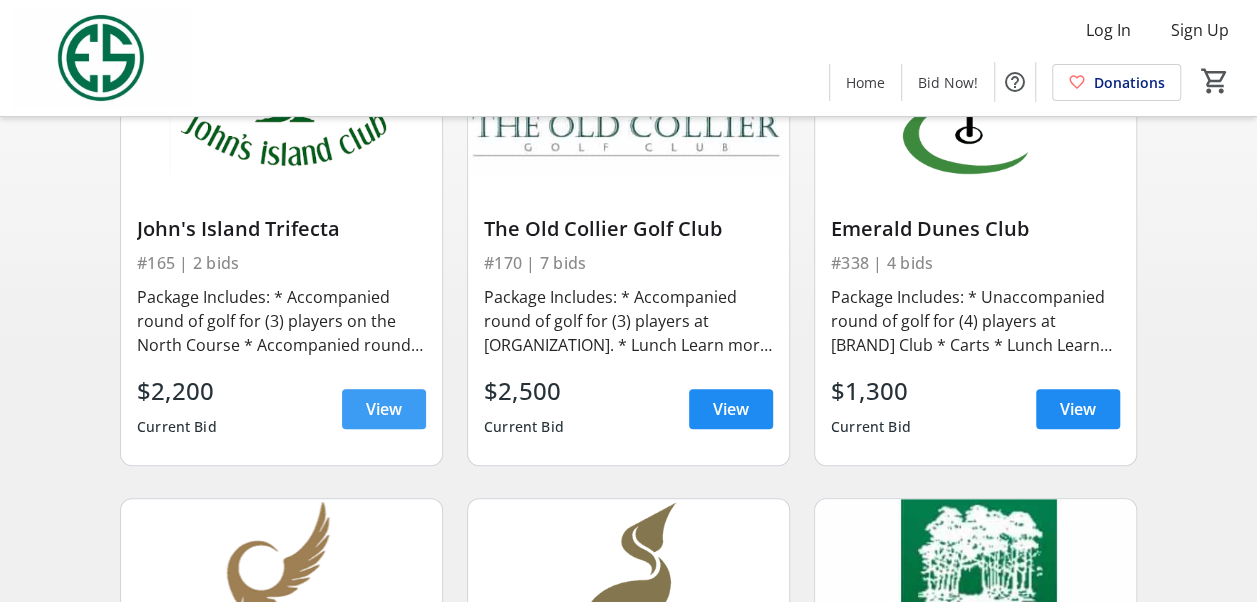 click on "View" at bounding box center [384, 409] 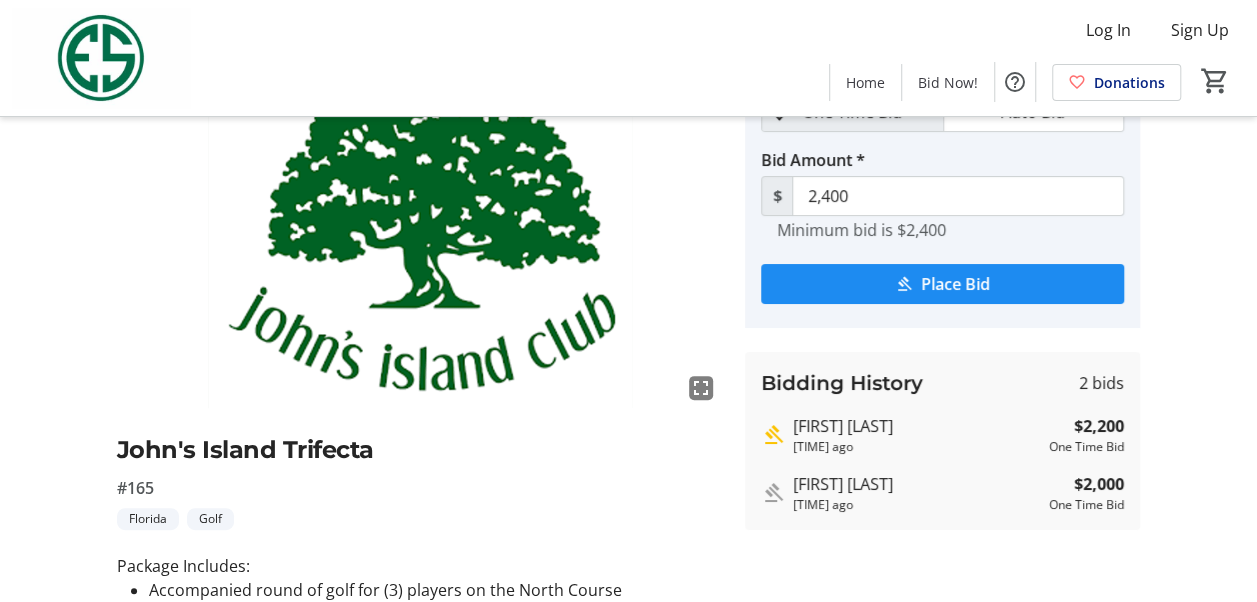 scroll, scrollTop: 0, scrollLeft: 0, axis: both 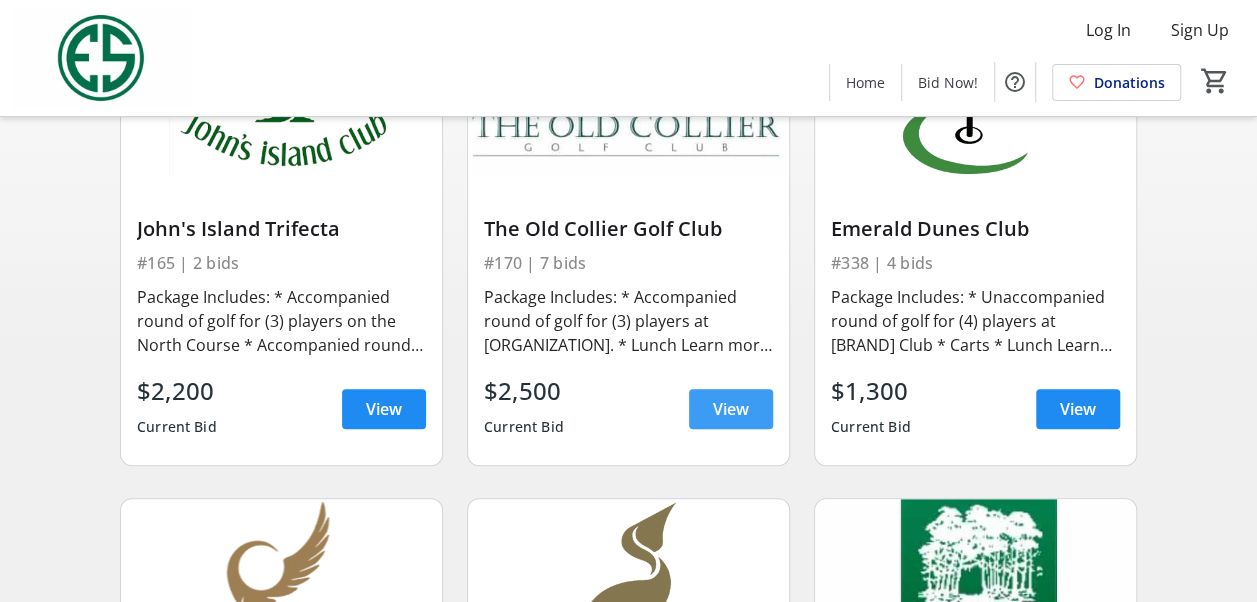 click on "View" at bounding box center (731, 409) 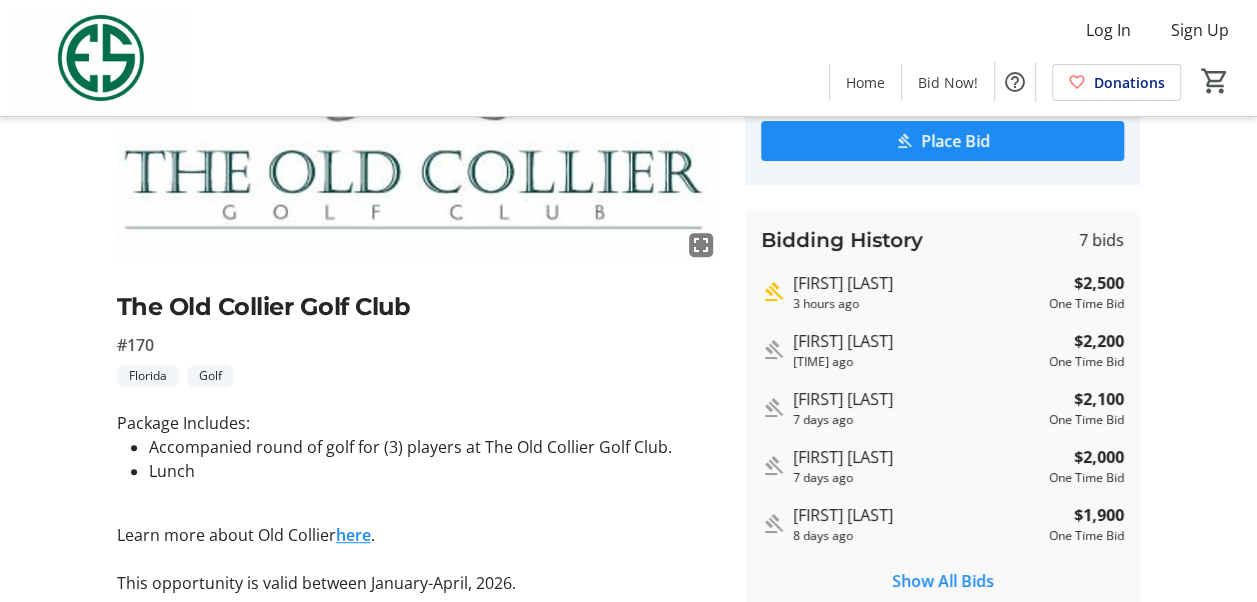 scroll, scrollTop: 300, scrollLeft: 0, axis: vertical 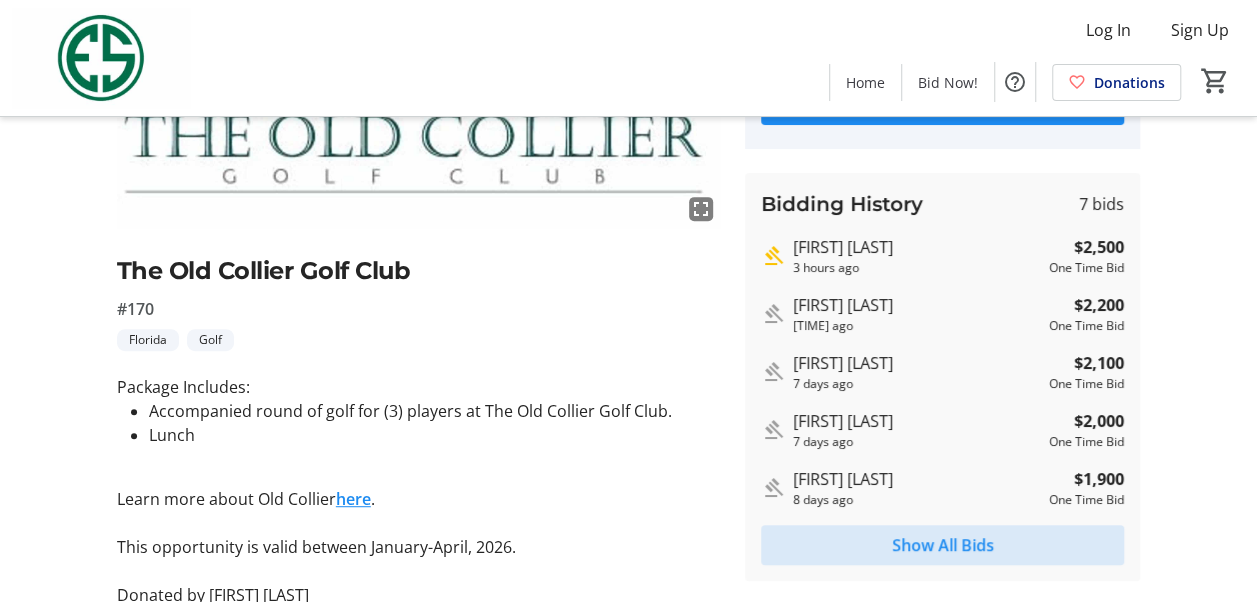 click on "Show All Bids" 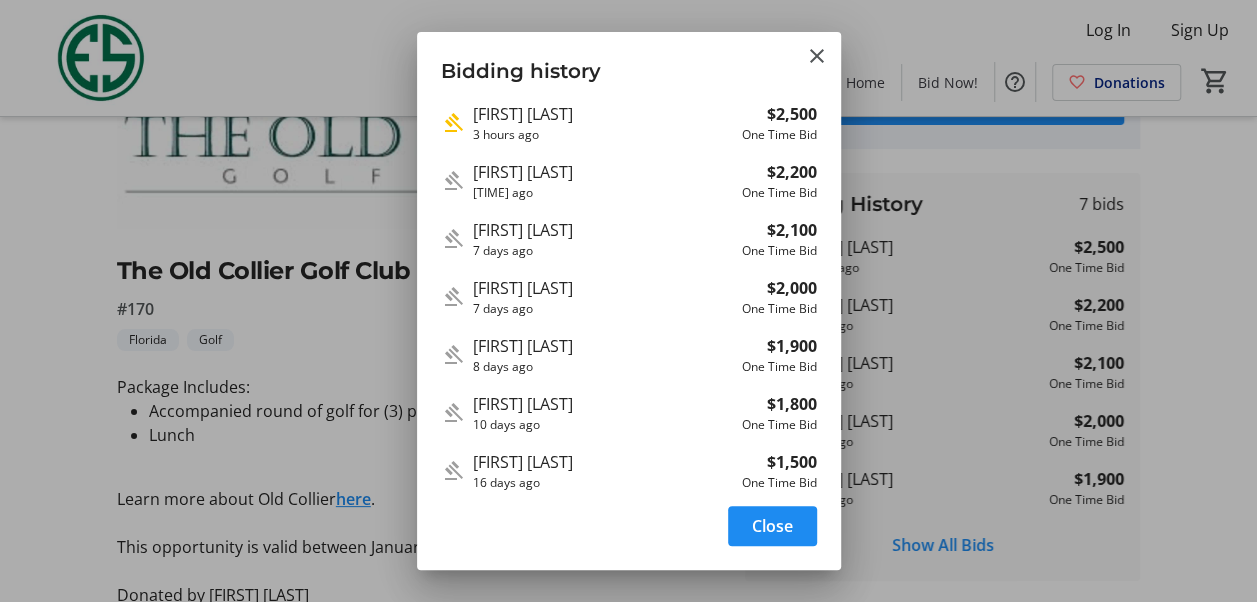 scroll, scrollTop: 10, scrollLeft: 0, axis: vertical 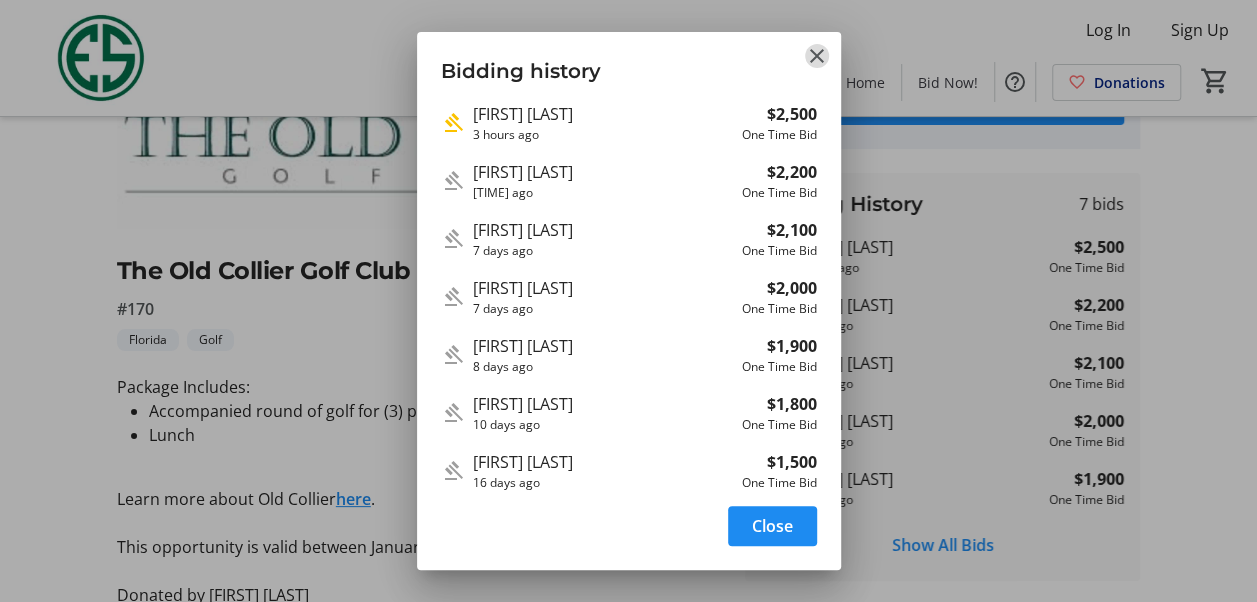 click at bounding box center [817, 56] 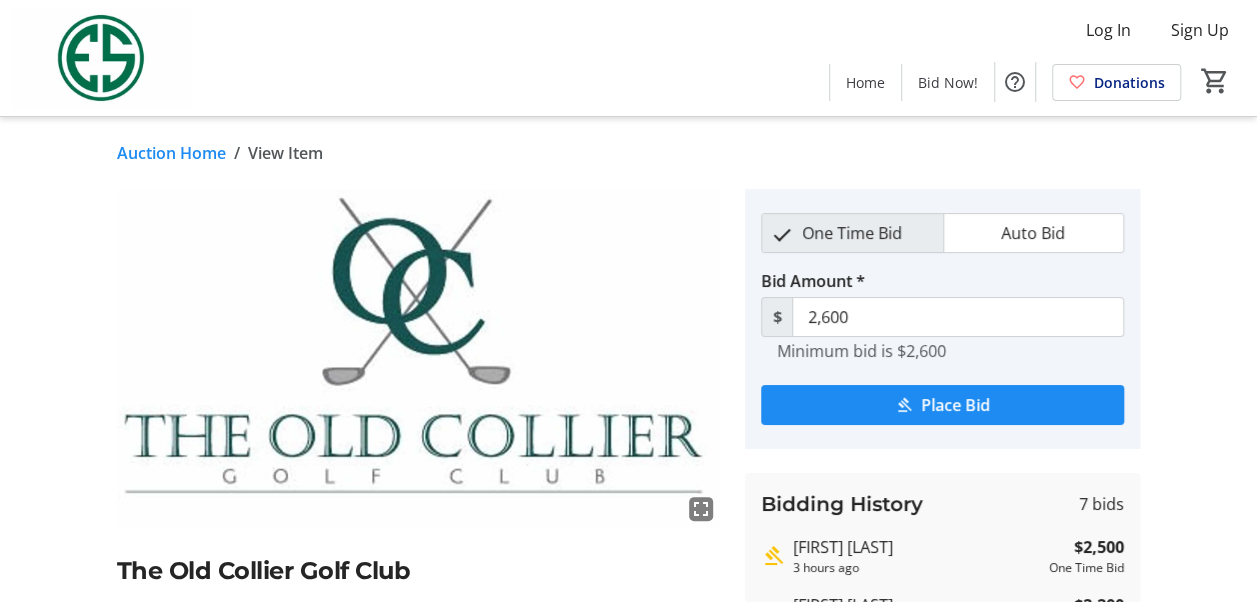 scroll, scrollTop: 300, scrollLeft: 0, axis: vertical 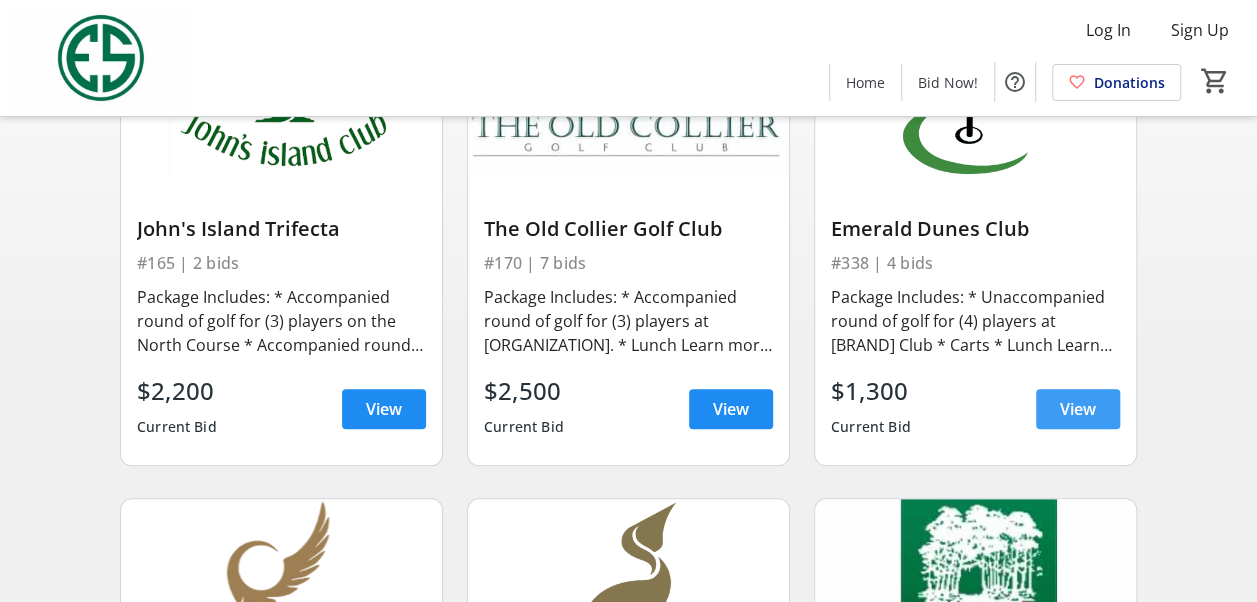 click on "View" at bounding box center (1078, 409) 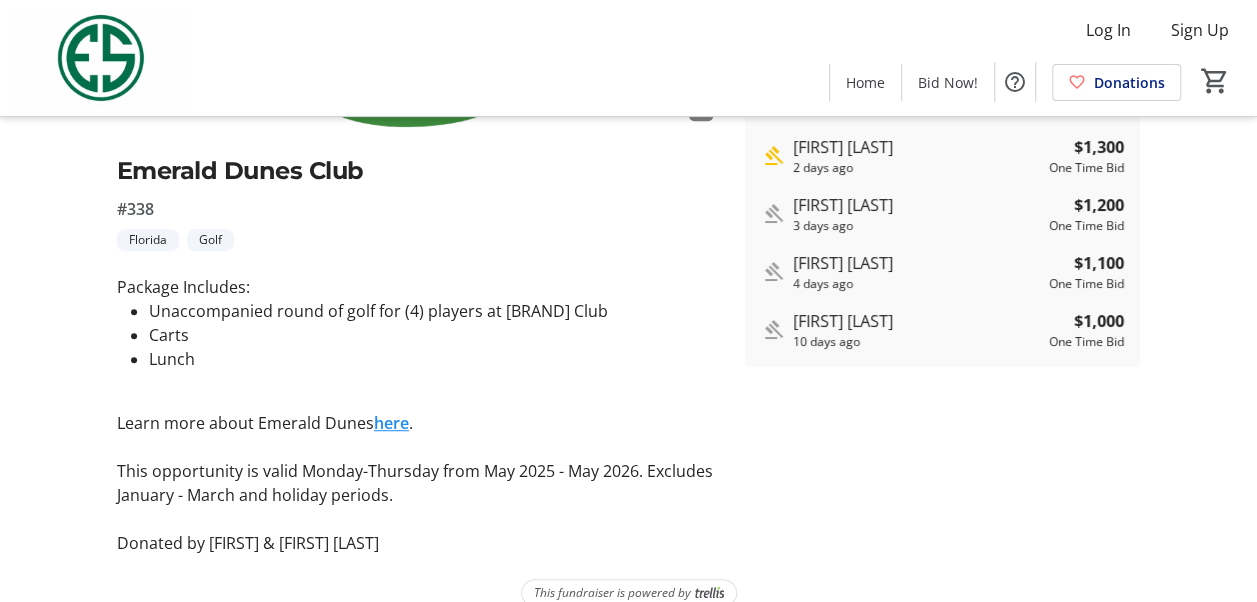 scroll, scrollTop: 428, scrollLeft: 0, axis: vertical 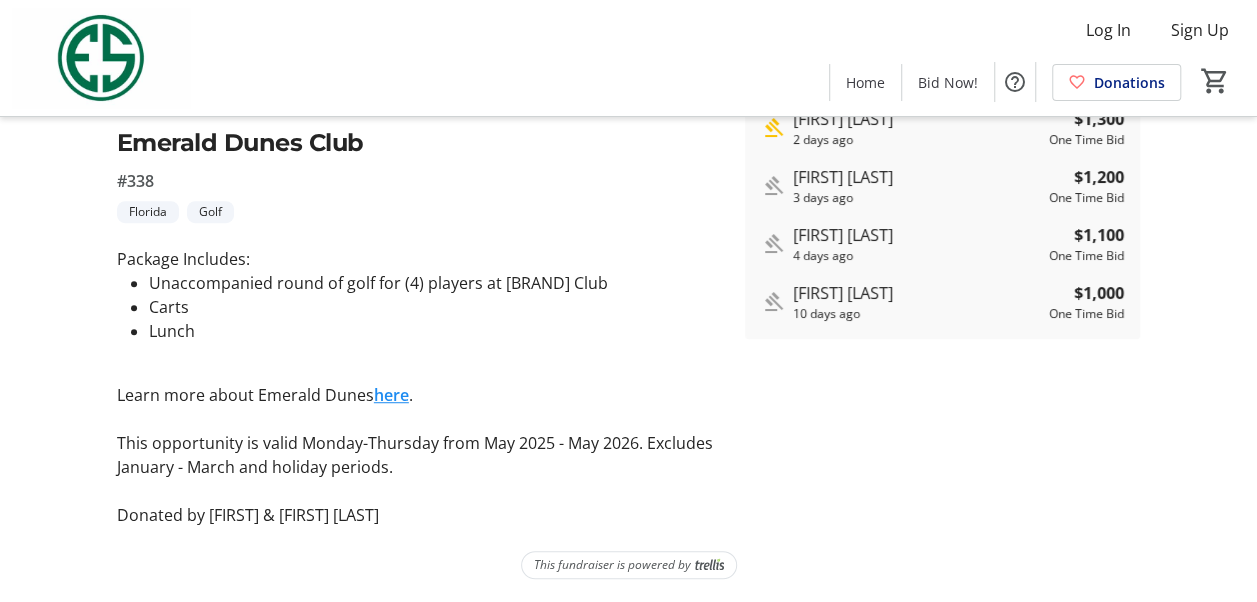 click on "here" 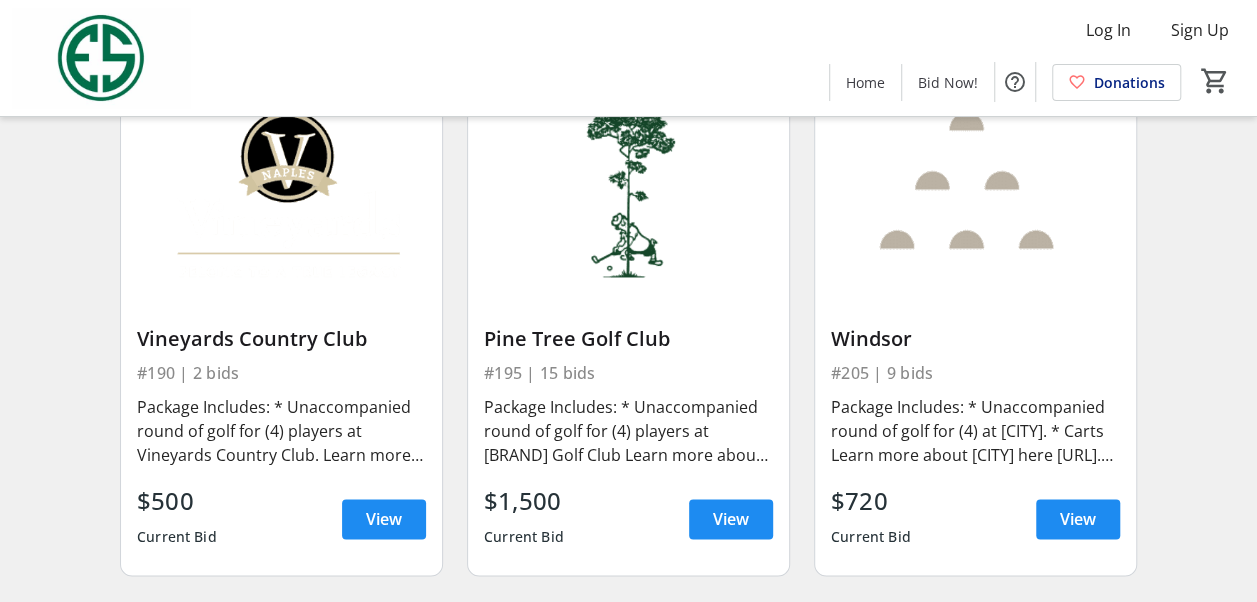 scroll, scrollTop: 1300, scrollLeft: 0, axis: vertical 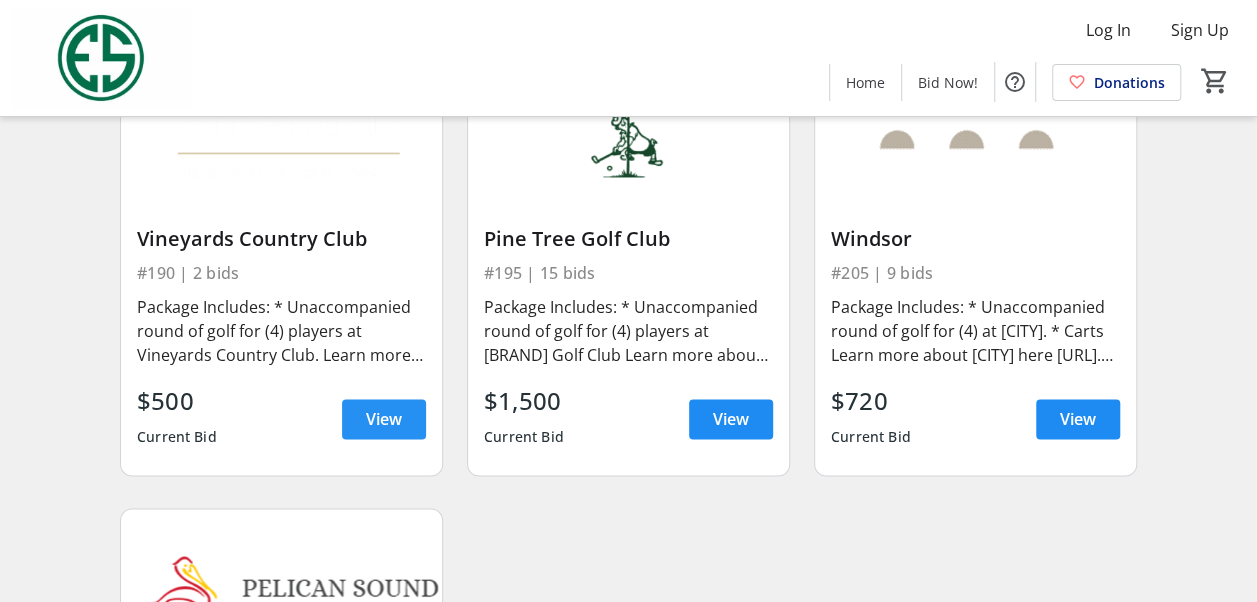 click on "View" at bounding box center [384, 419] 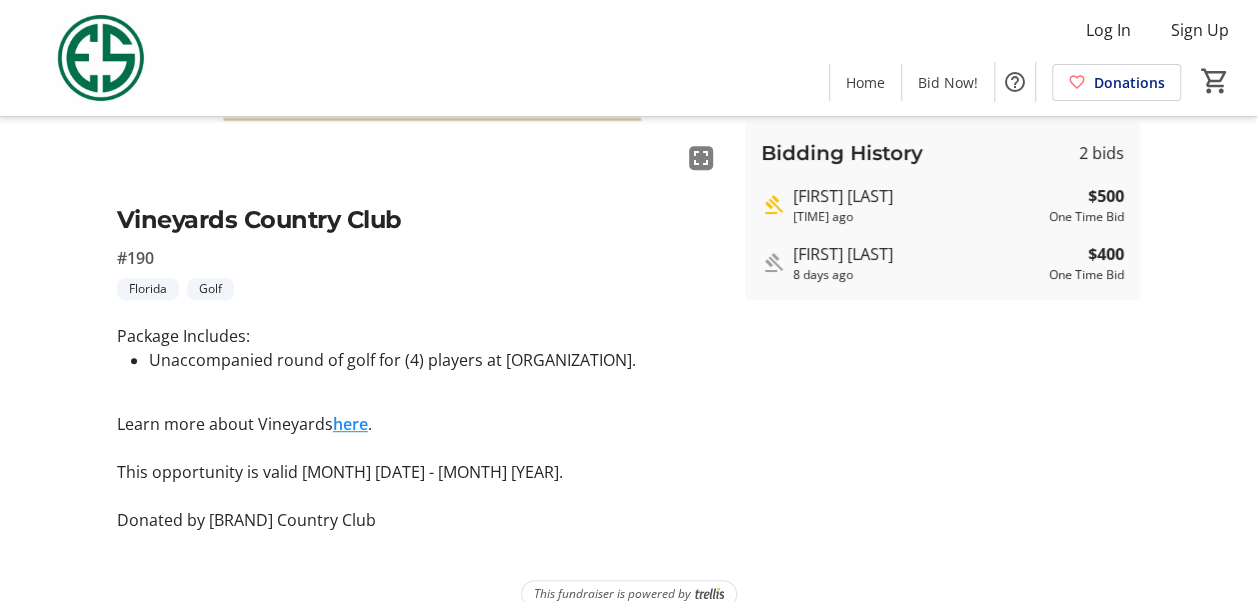 scroll, scrollTop: 380, scrollLeft: 0, axis: vertical 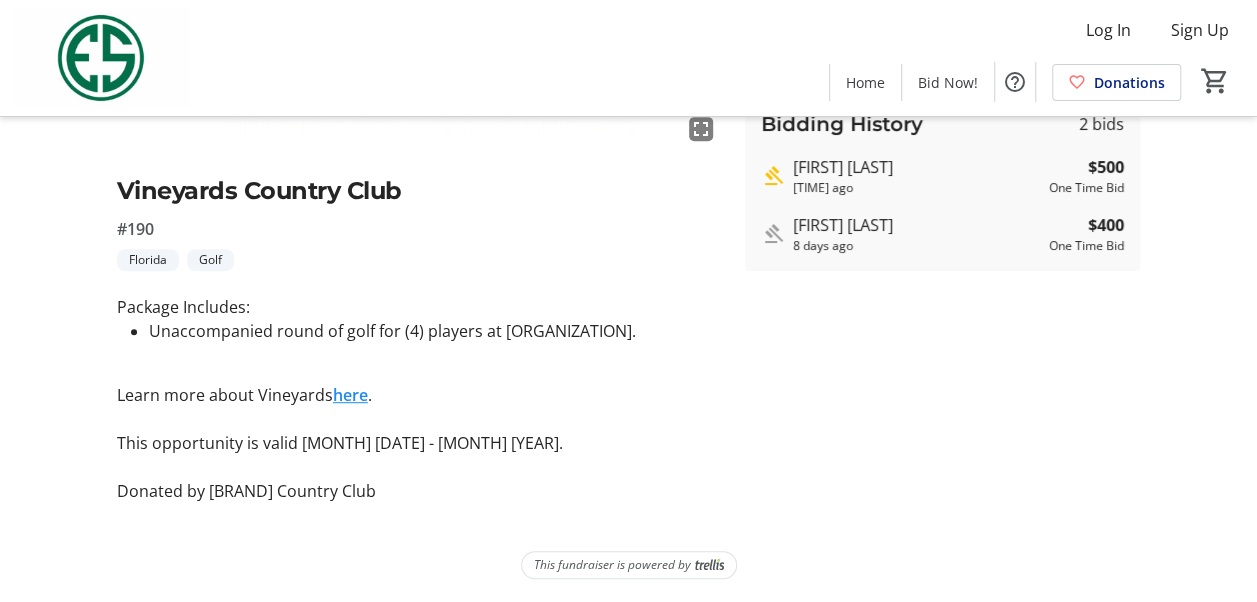 click on "here" 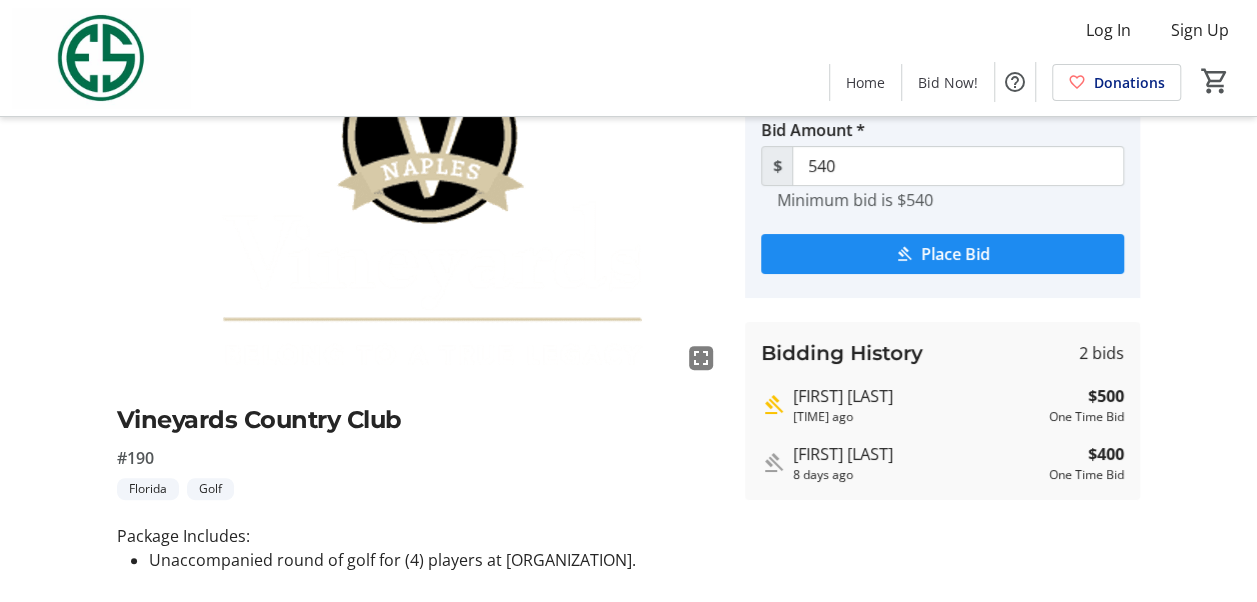 scroll, scrollTop: 180, scrollLeft: 0, axis: vertical 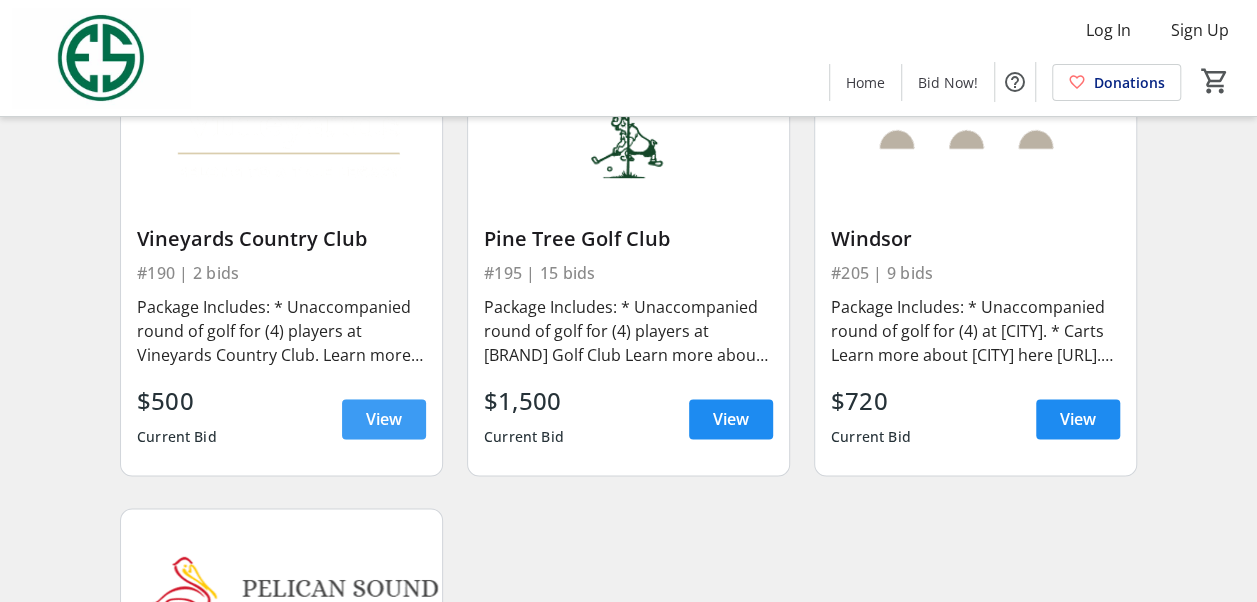 click on "View" at bounding box center [384, 419] 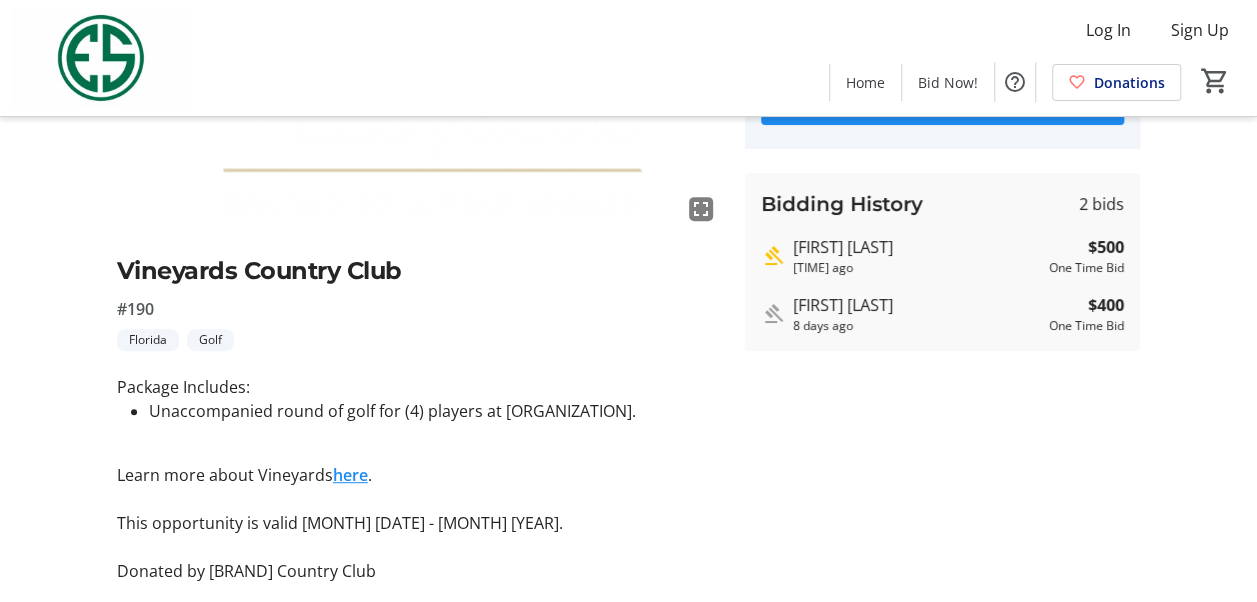 scroll, scrollTop: 380, scrollLeft: 0, axis: vertical 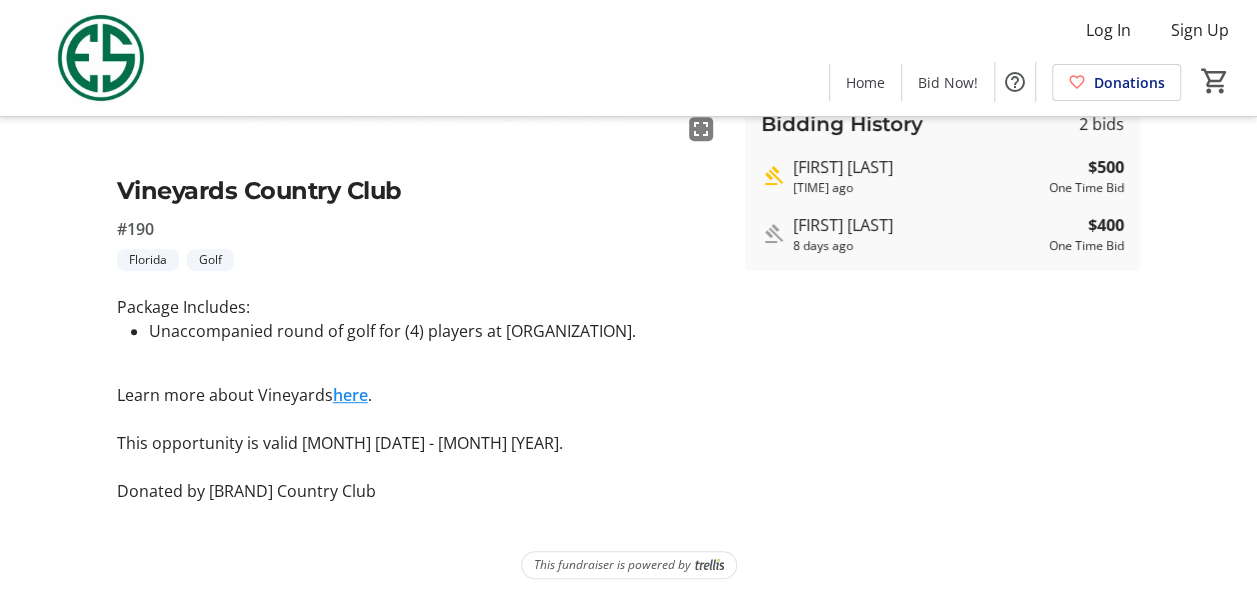 click on "here" 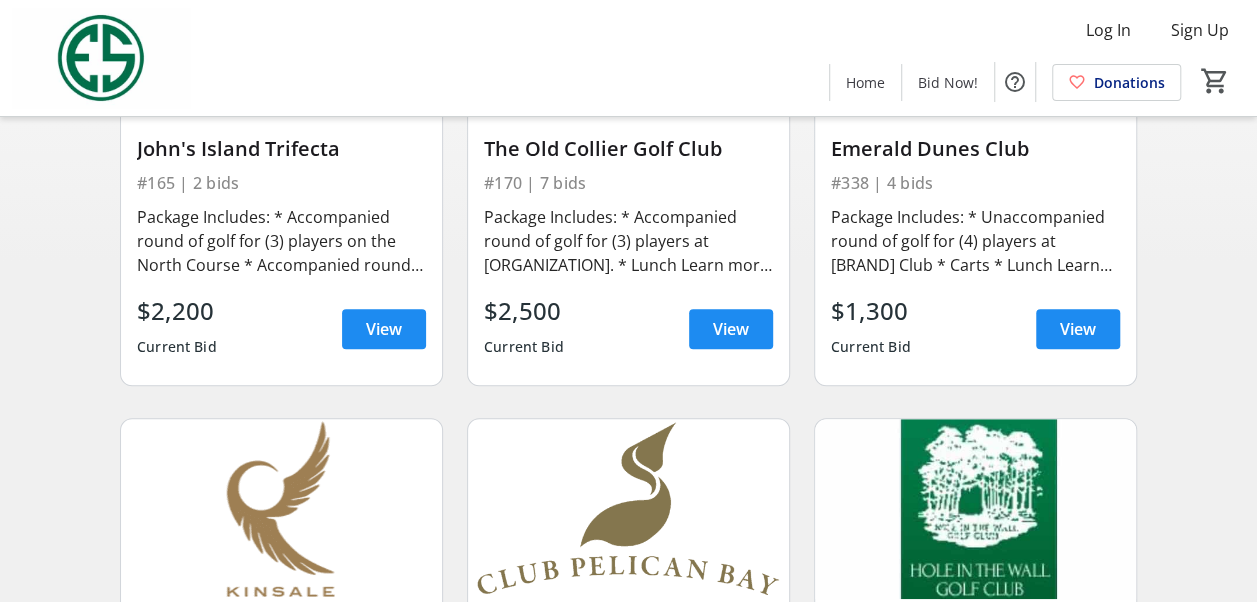 scroll, scrollTop: 1300, scrollLeft: 0, axis: vertical 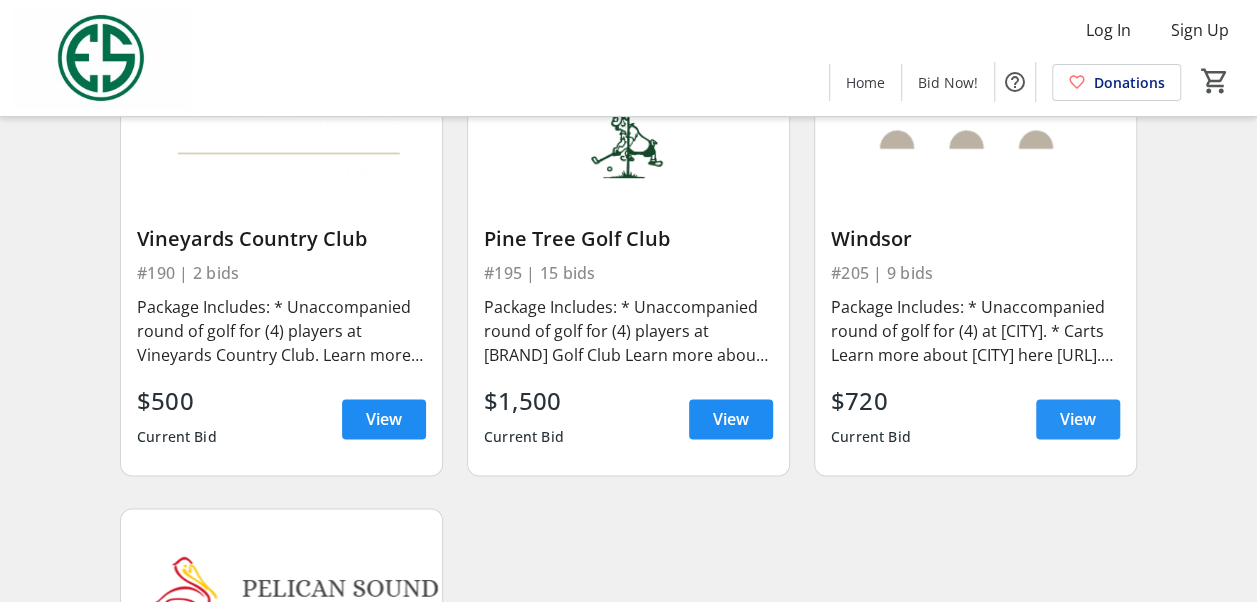 click at bounding box center [1078, 419] 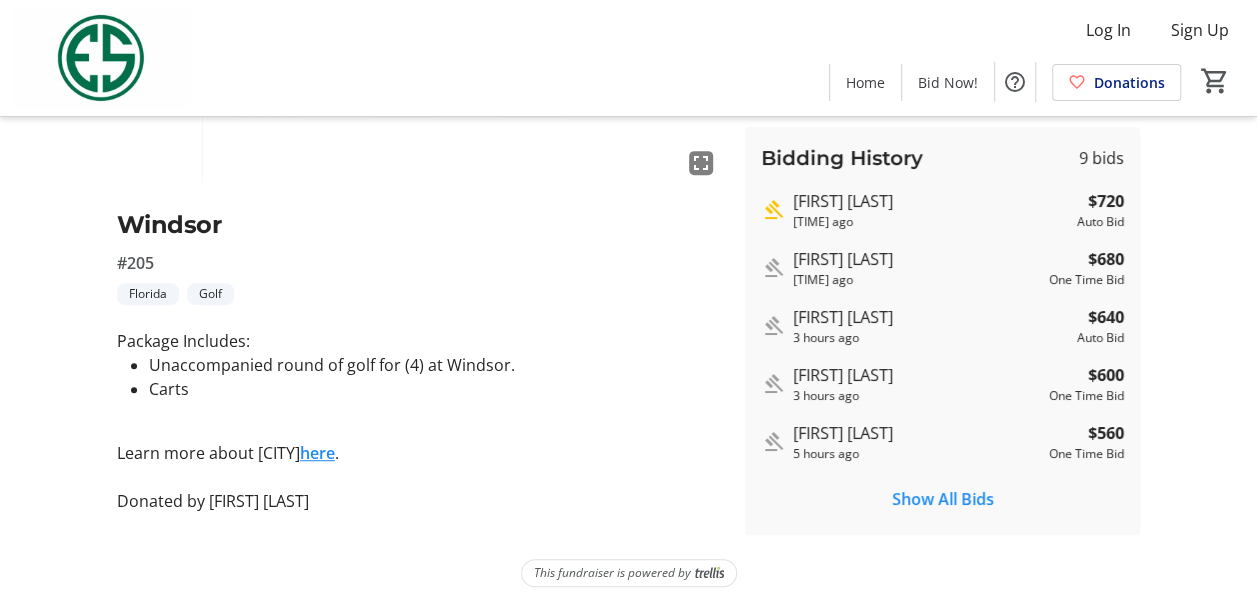 scroll, scrollTop: 353, scrollLeft: 0, axis: vertical 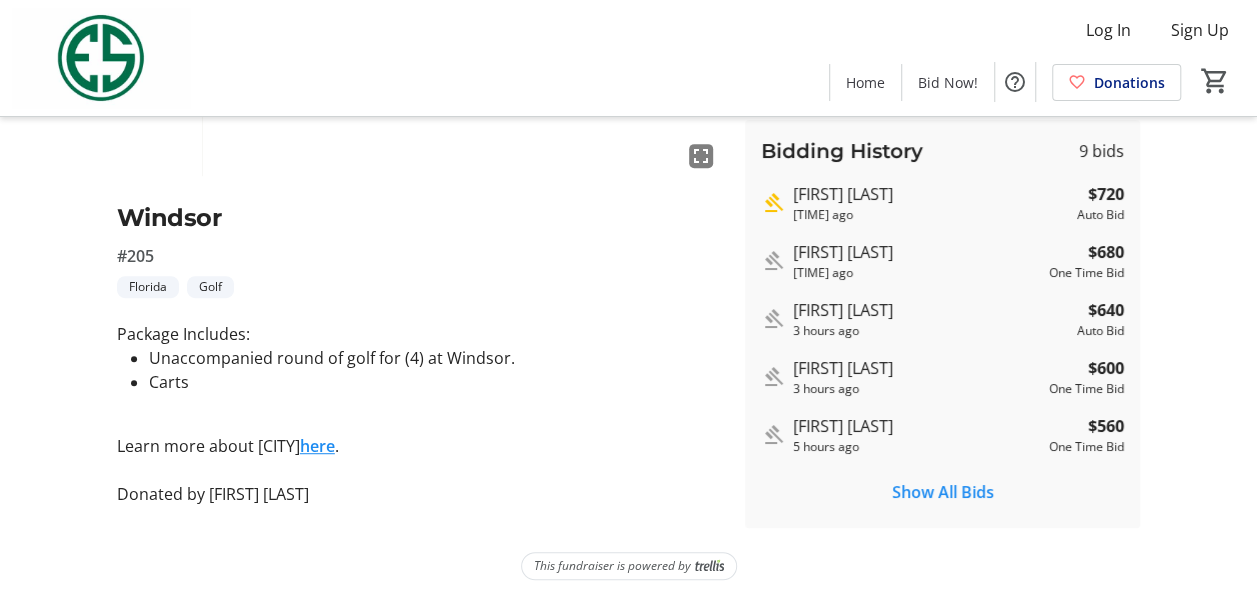 click on "here" 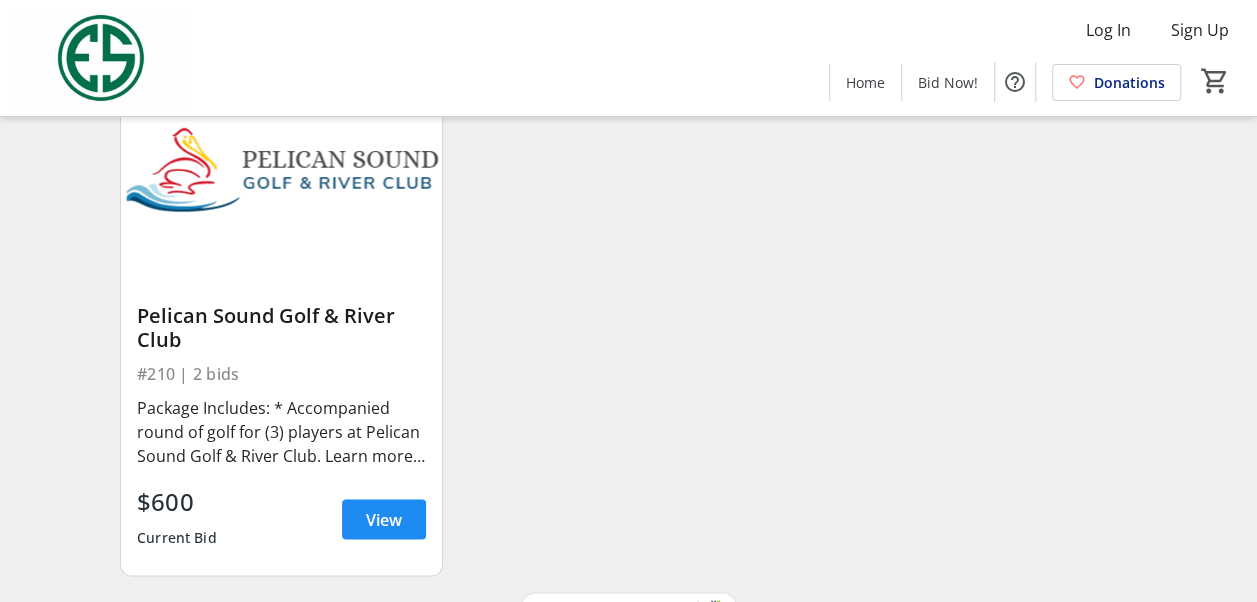 scroll, scrollTop: 1776, scrollLeft: 0, axis: vertical 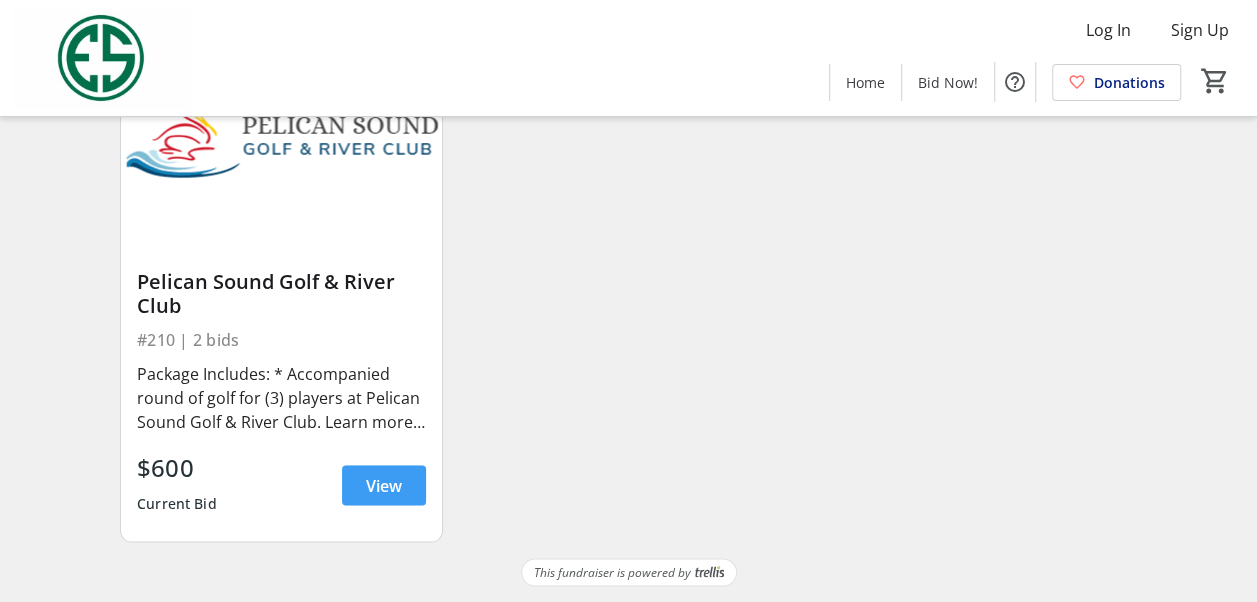 click on "View" at bounding box center [384, 485] 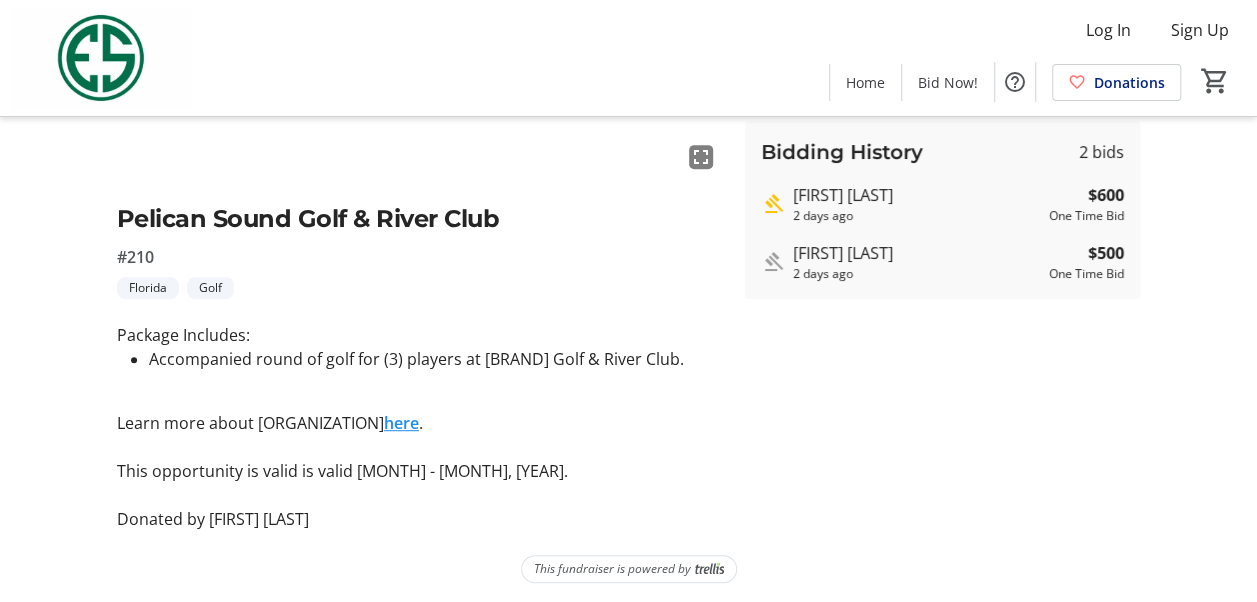 scroll, scrollTop: 356, scrollLeft: 0, axis: vertical 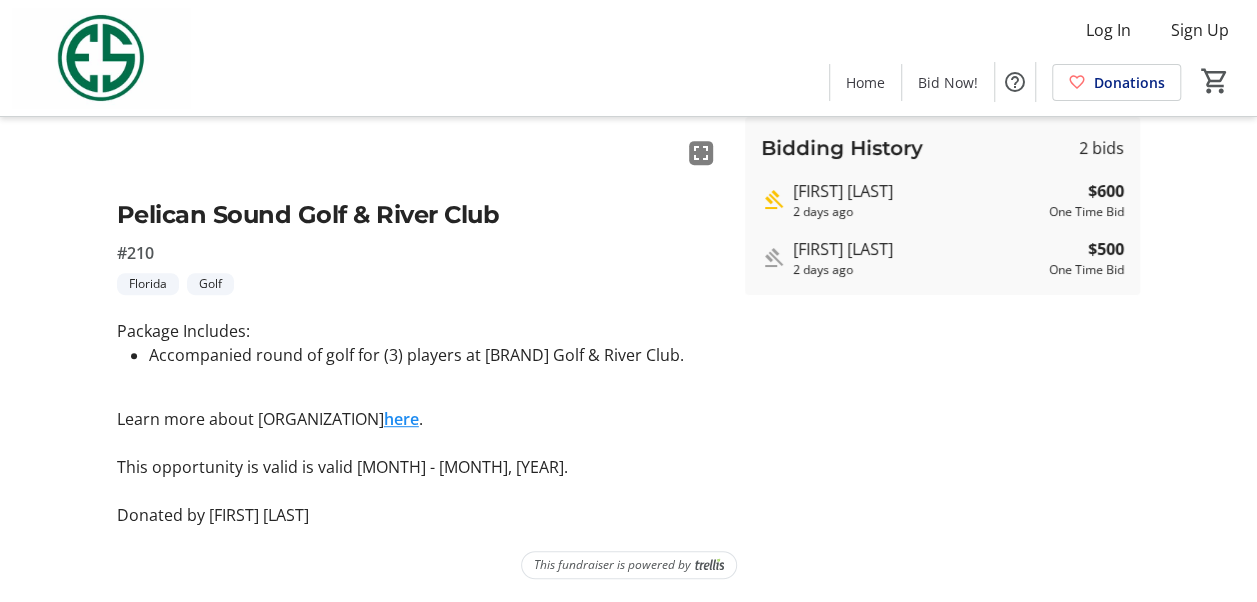 click on "here" 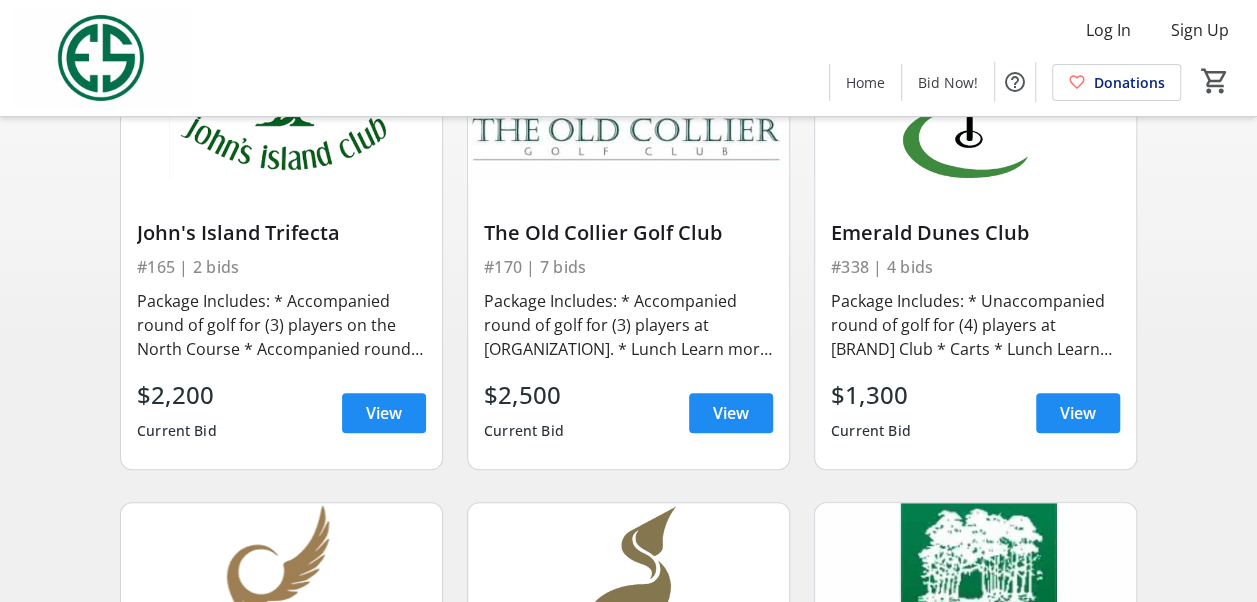scroll, scrollTop: 0, scrollLeft: 0, axis: both 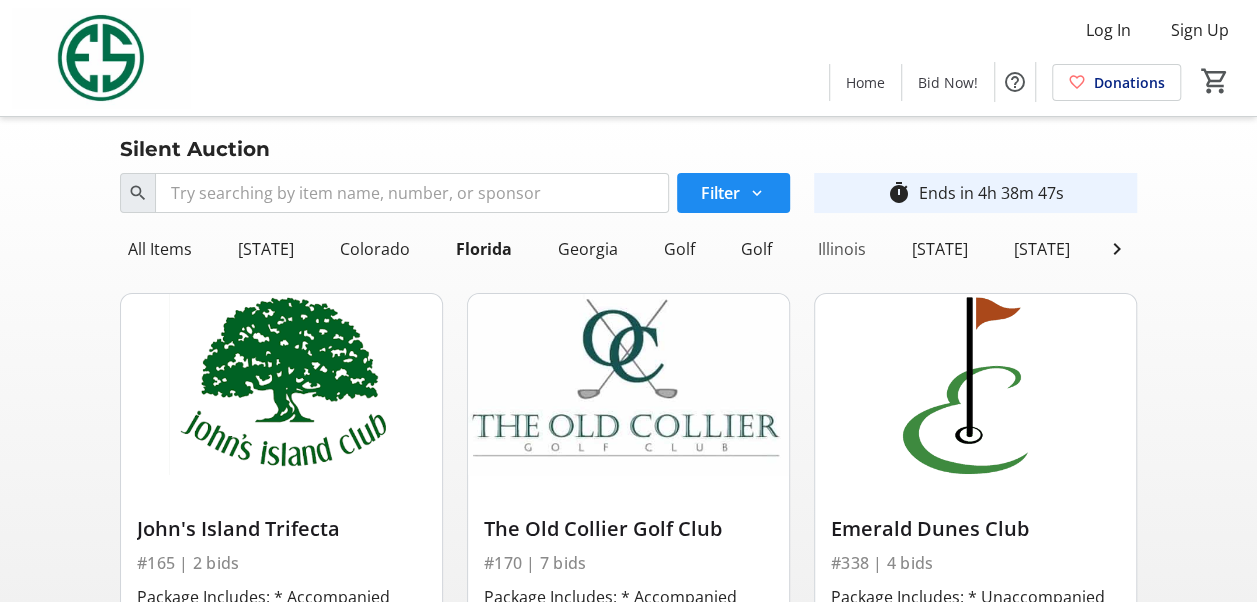 click on "Illinois" 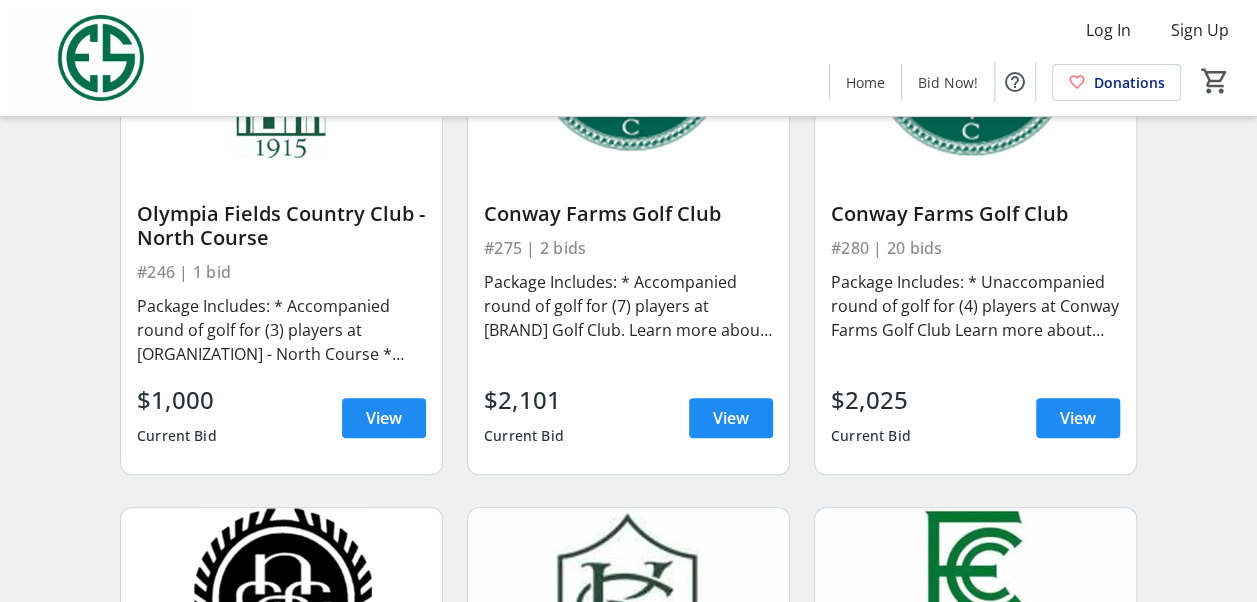 scroll, scrollTop: 700, scrollLeft: 0, axis: vertical 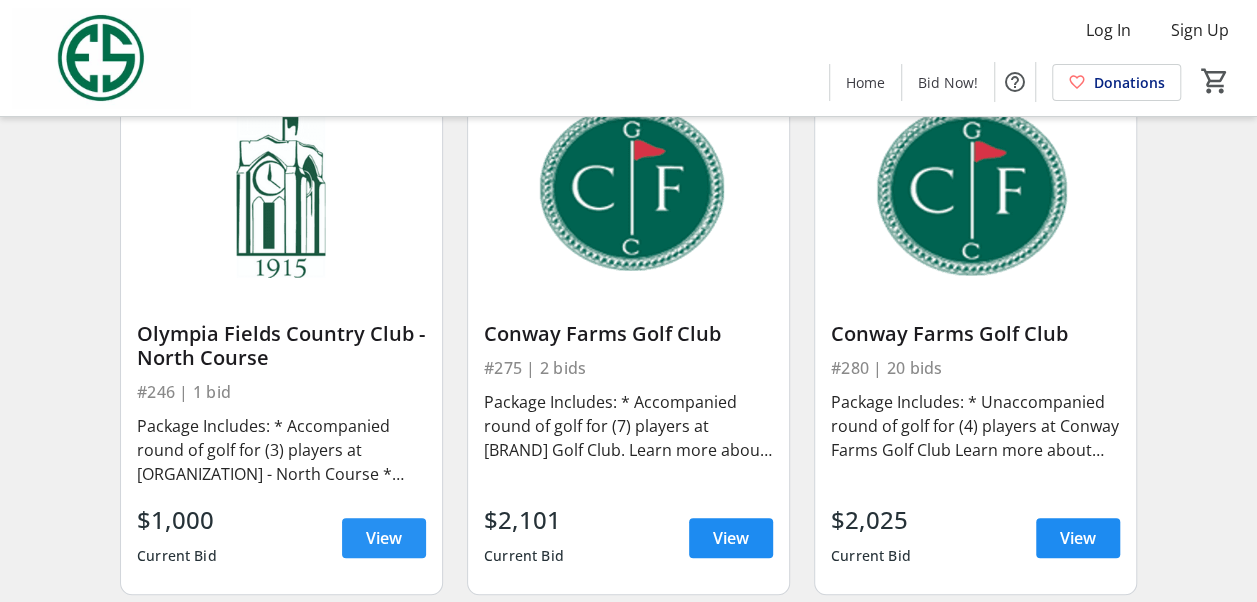 click on "View" at bounding box center (384, 538) 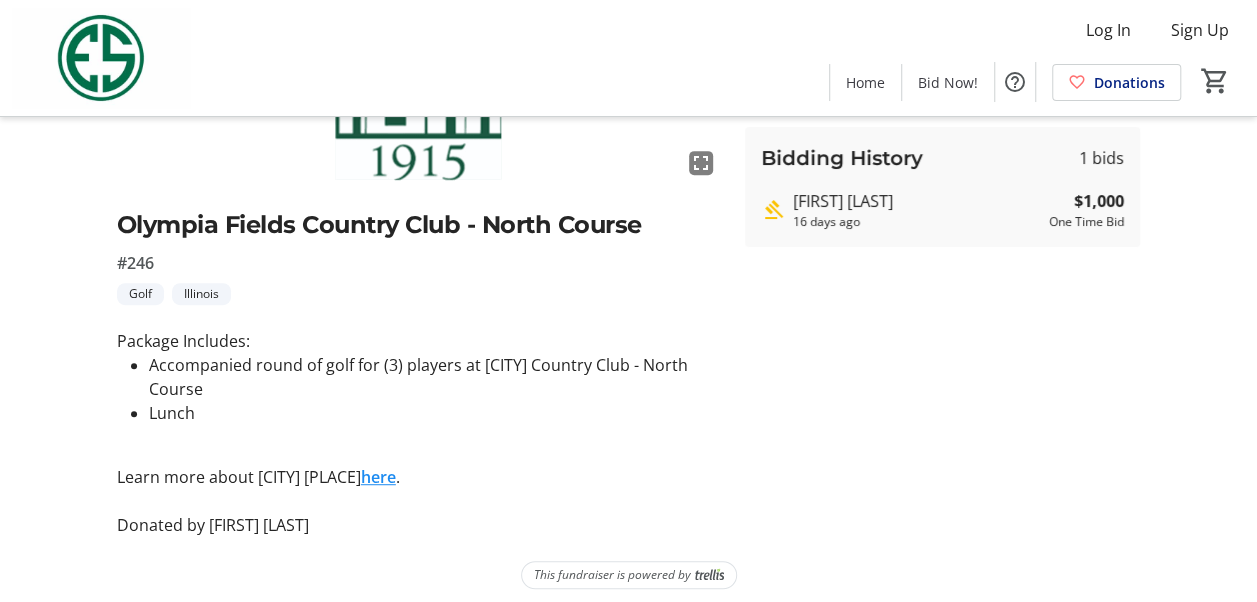 scroll, scrollTop: 356, scrollLeft: 0, axis: vertical 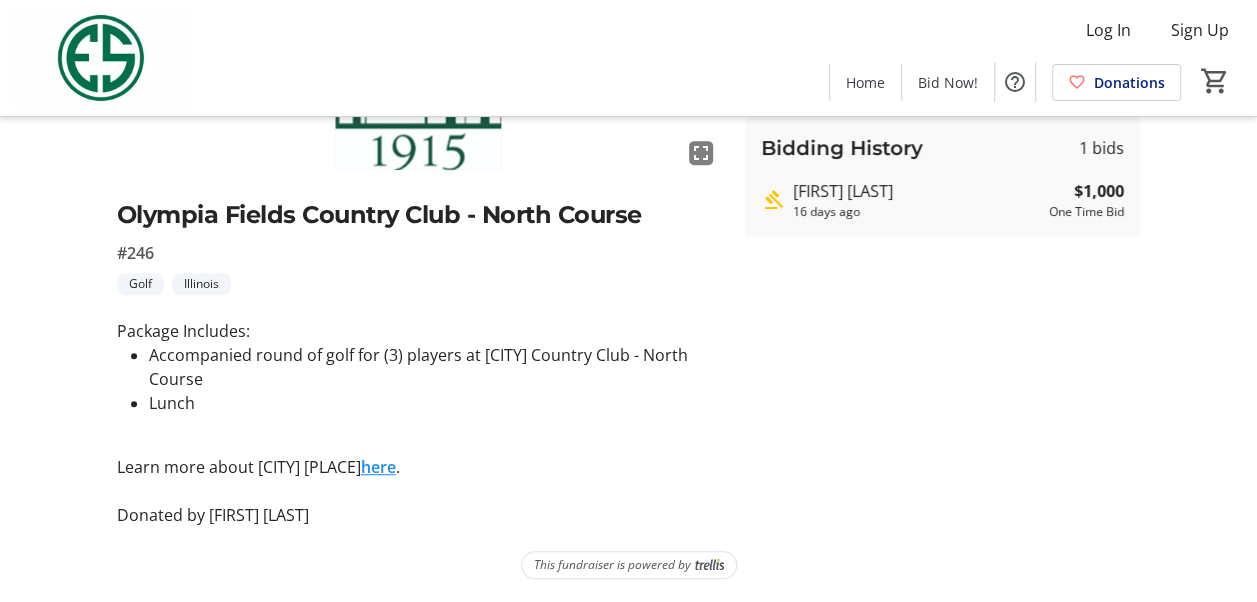 click on "here" 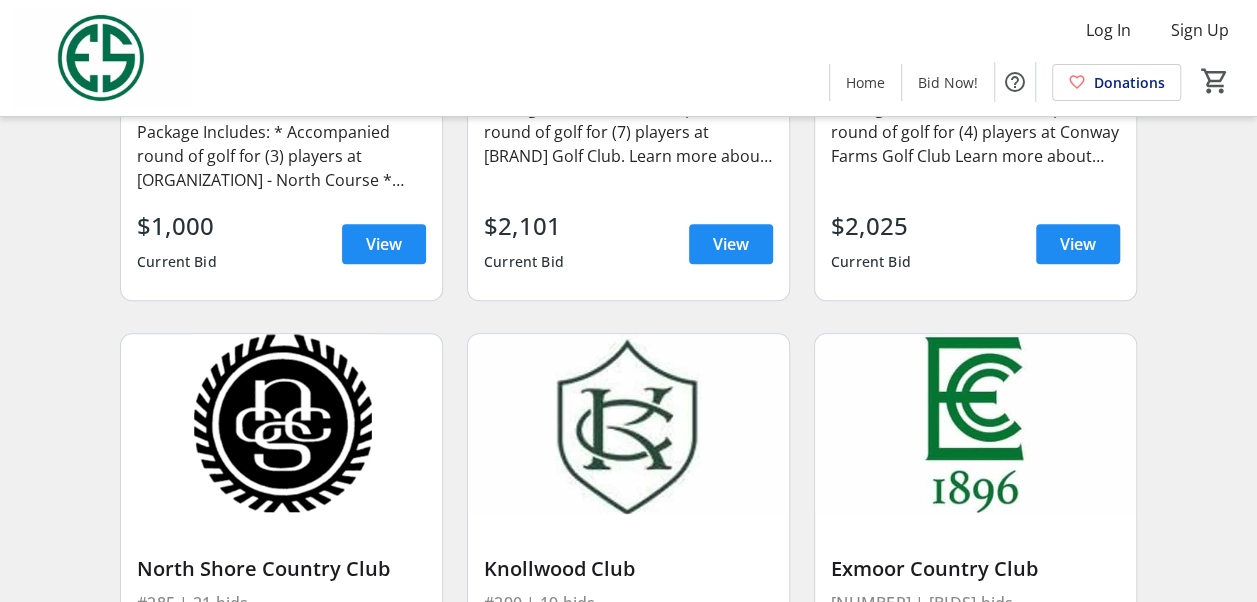 scroll, scrollTop: 1300, scrollLeft: 0, axis: vertical 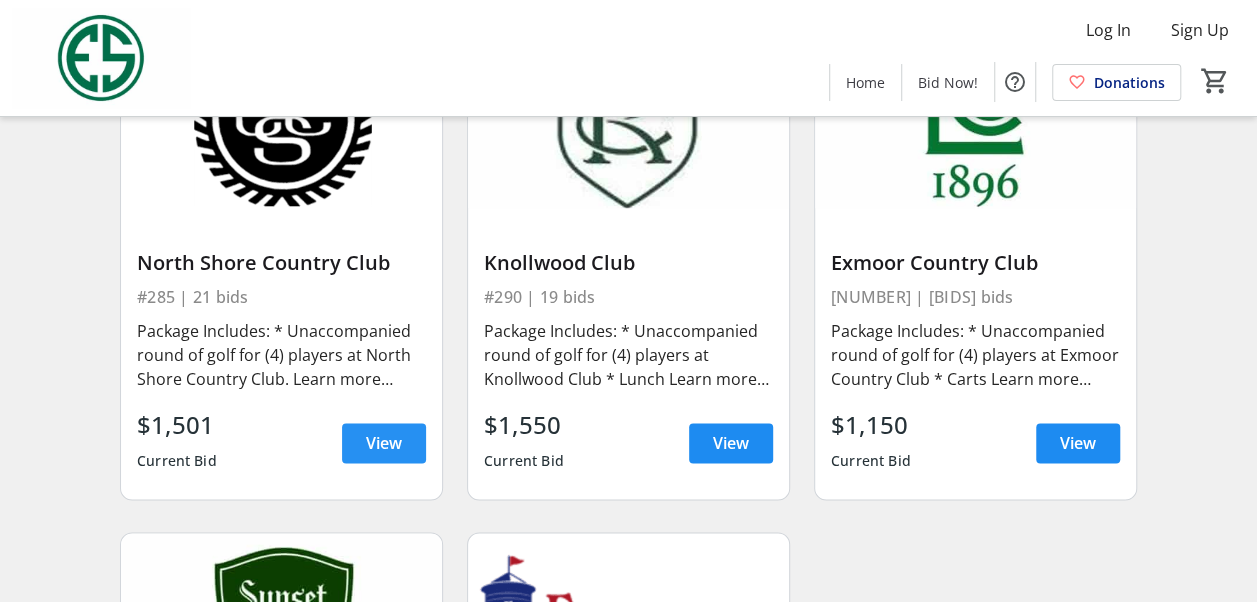 click on "View" at bounding box center [384, 443] 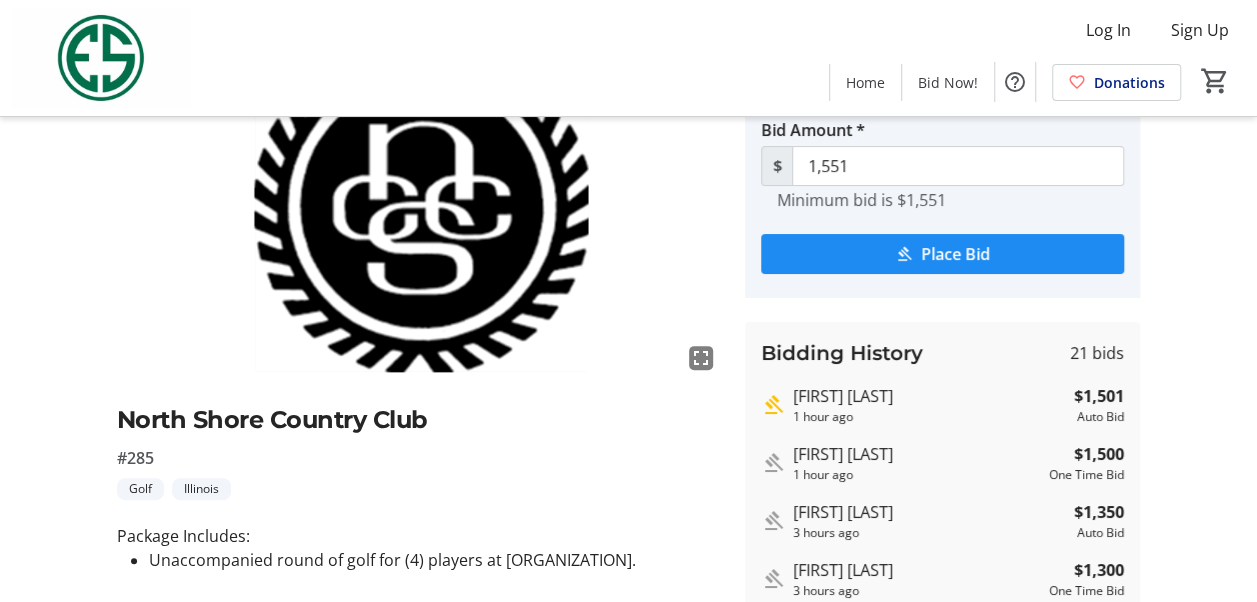 scroll, scrollTop: 0, scrollLeft: 0, axis: both 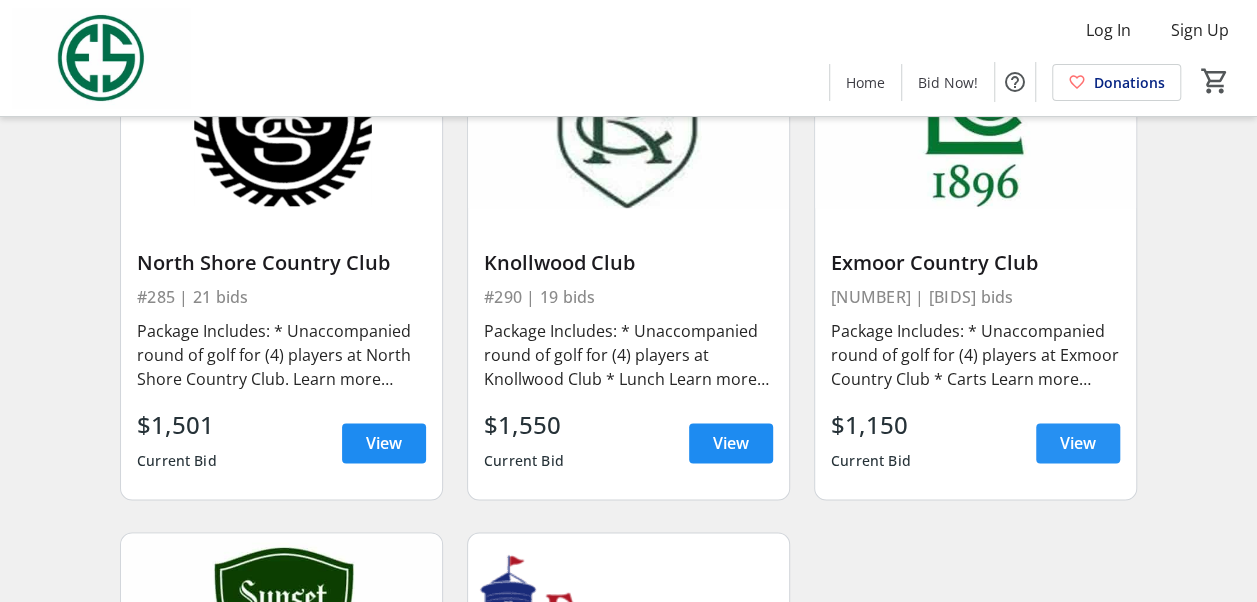 click on "View" at bounding box center (1078, 443) 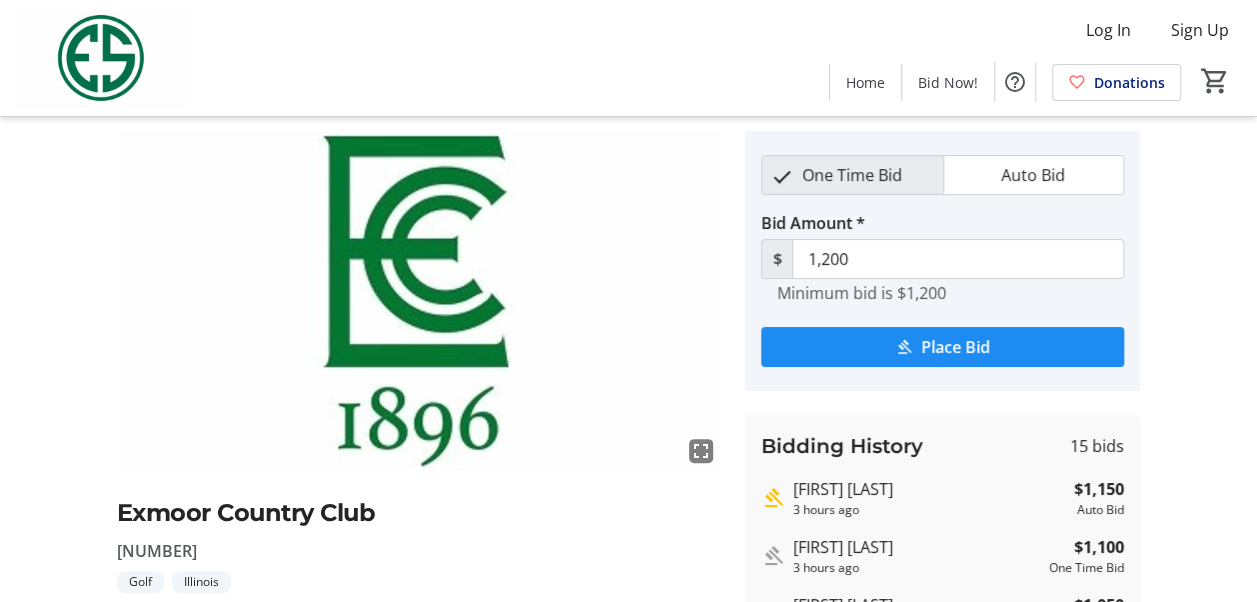 scroll, scrollTop: 0, scrollLeft: 0, axis: both 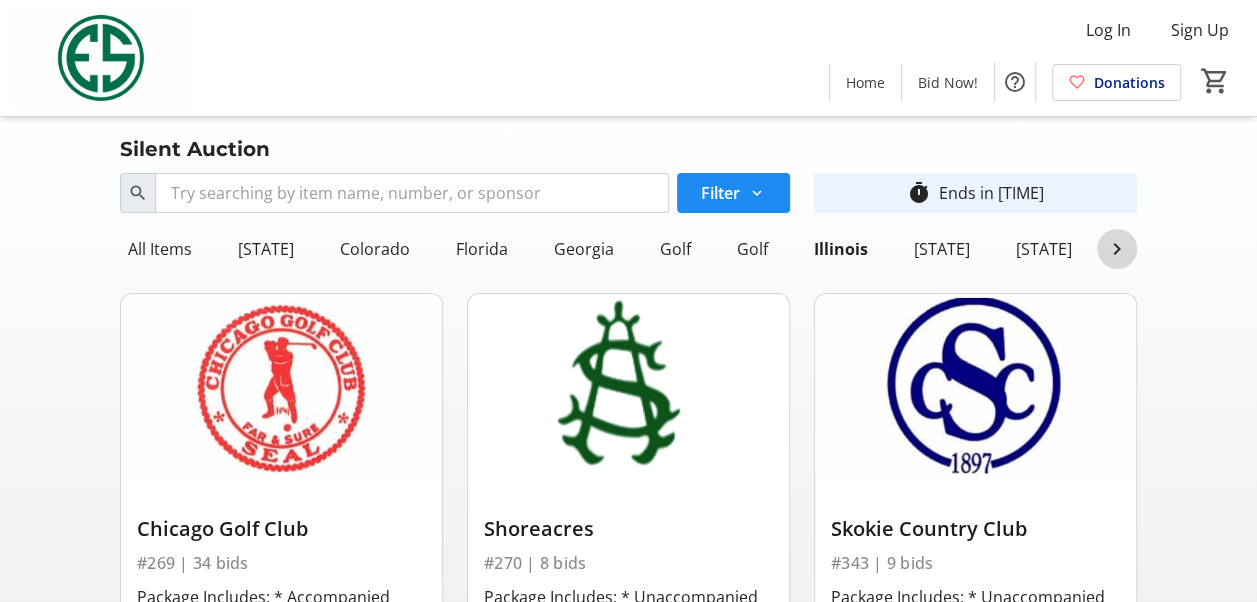 click 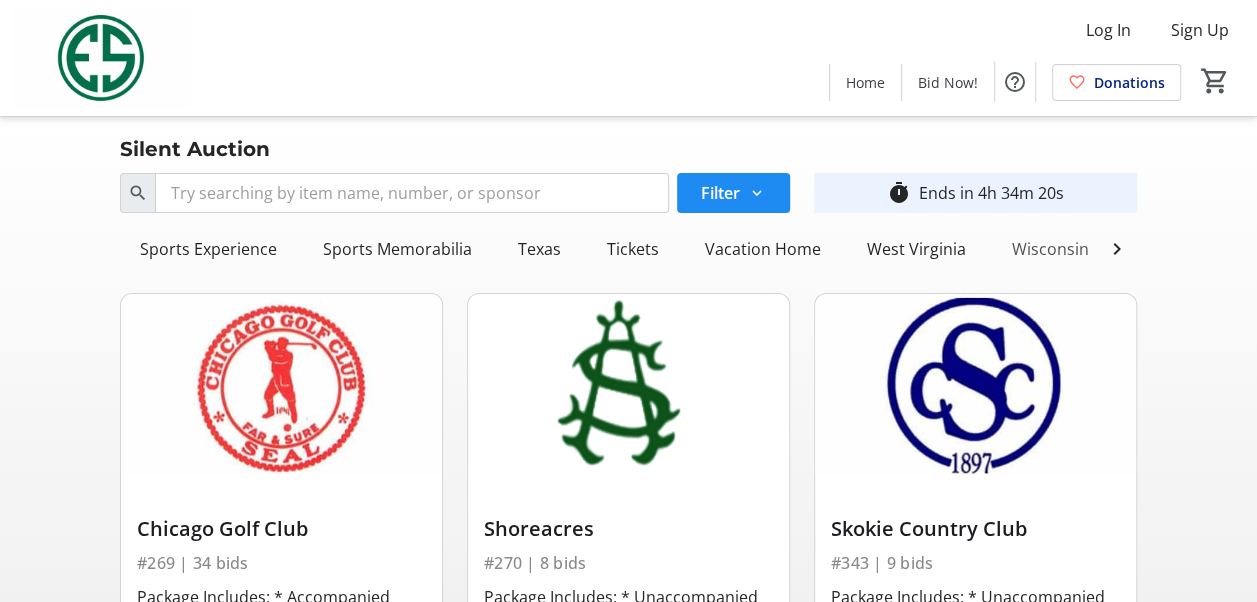 scroll, scrollTop: 0, scrollLeft: 1878, axis: horizontal 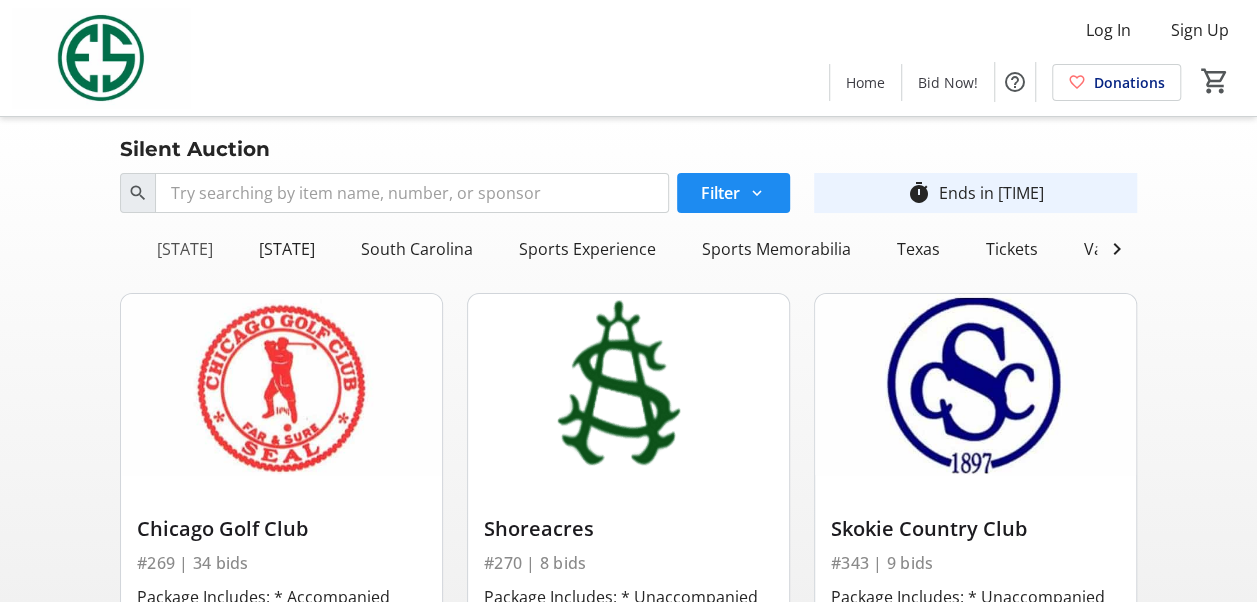 click on "[STATE]" 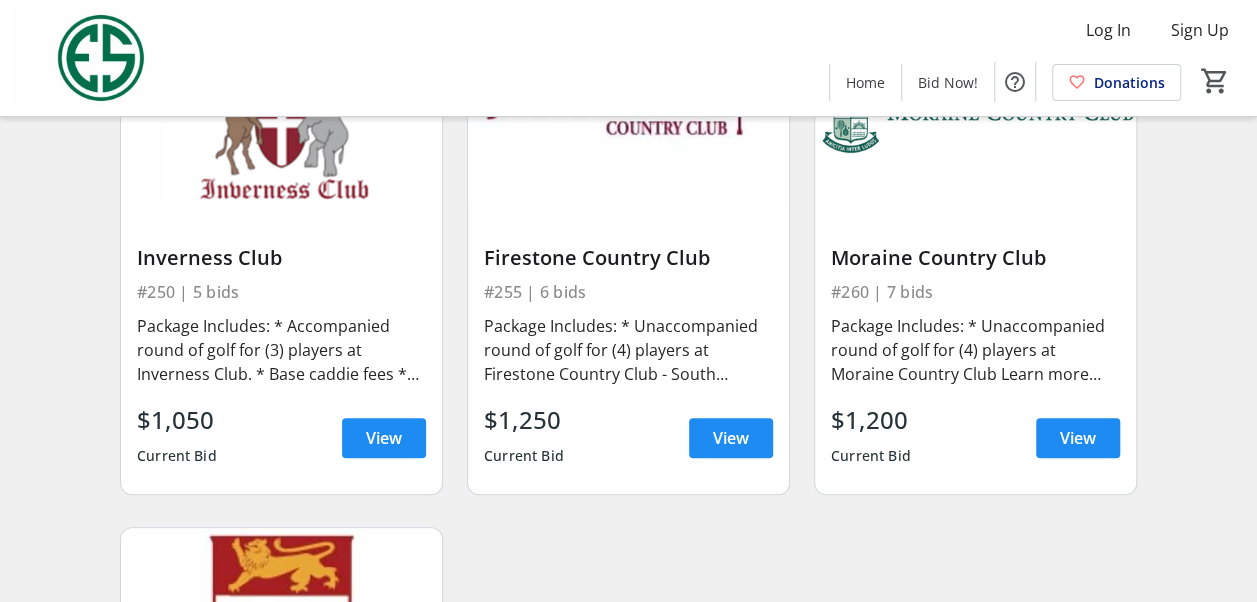 scroll, scrollTop: 300, scrollLeft: 0, axis: vertical 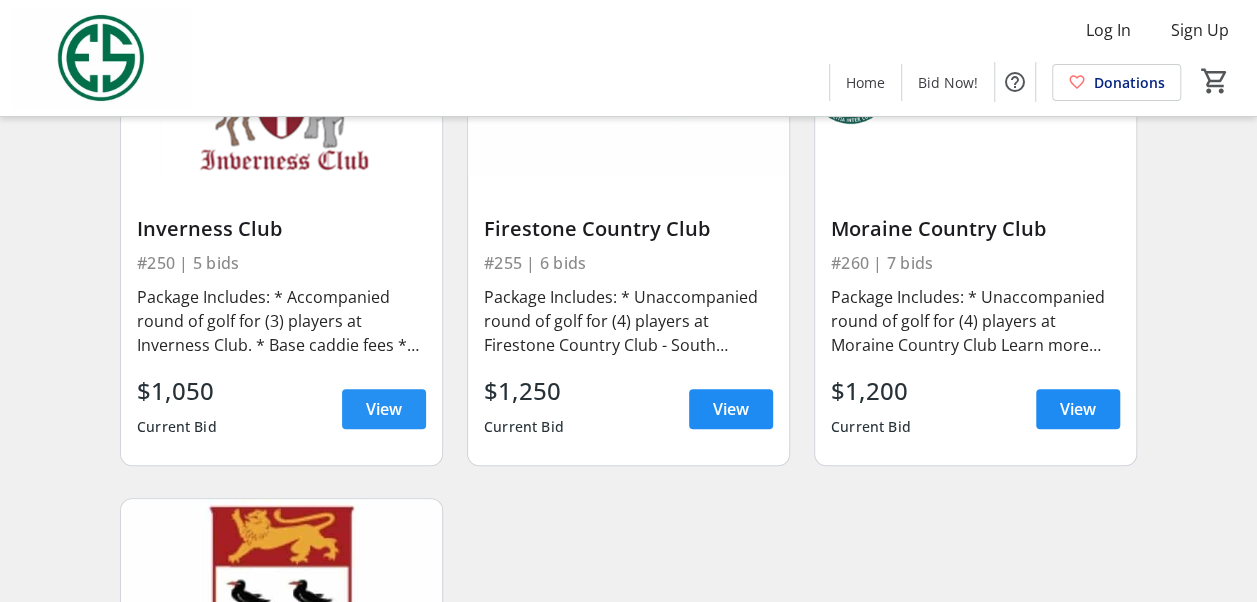 click on "View" at bounding box center [384, 409] 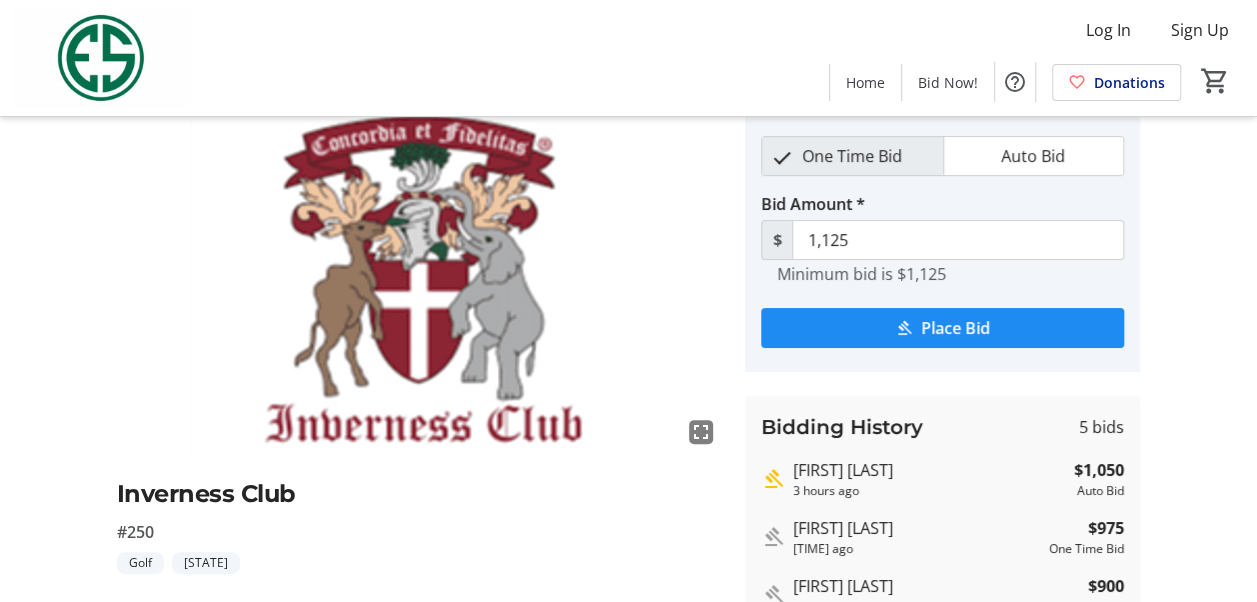 scroll, scrollTop: 0, scrollLeft: 0, axis: both 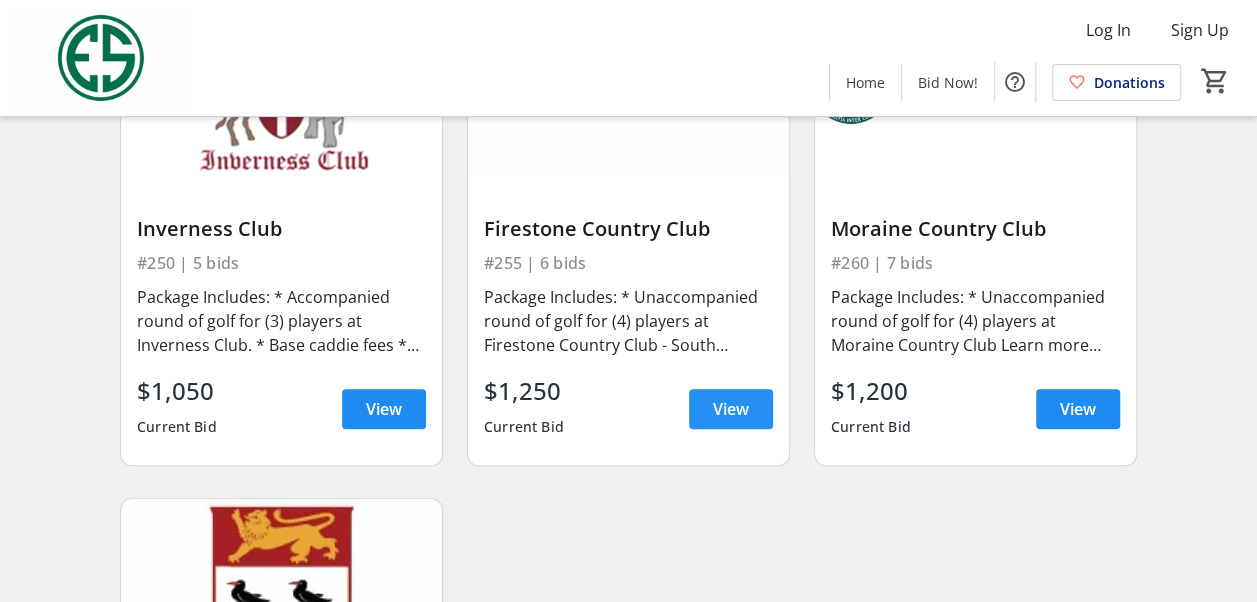 click on "View" at bounding box center (731, 409) 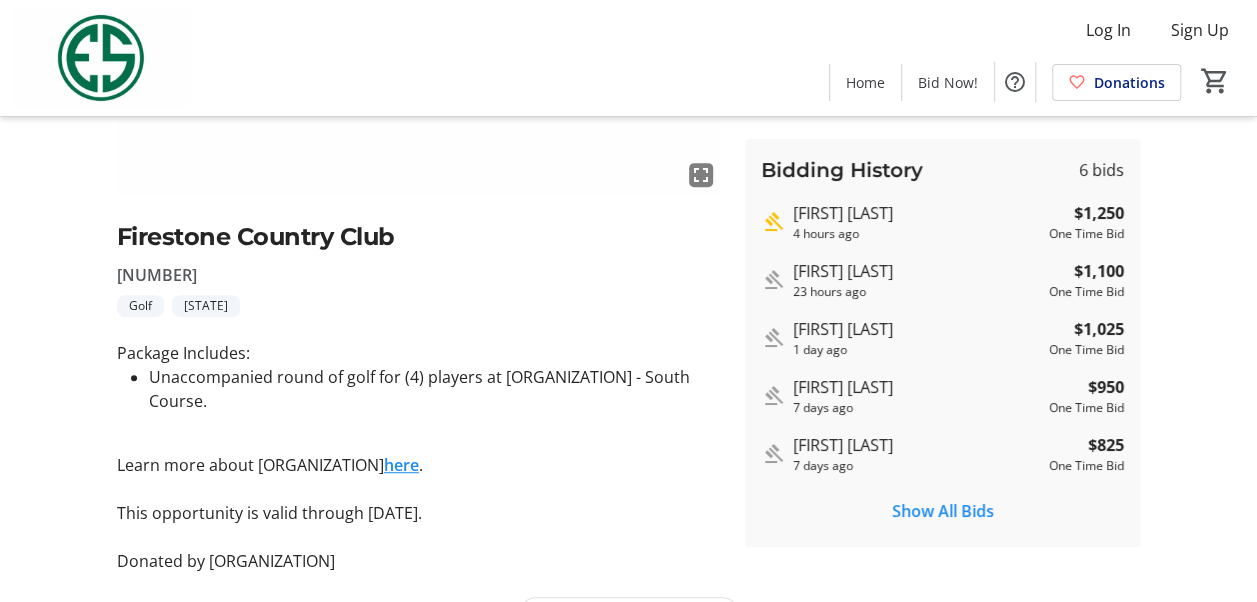 scroll, scrollTop: 380, scrollLeft: 0, axis: vertical 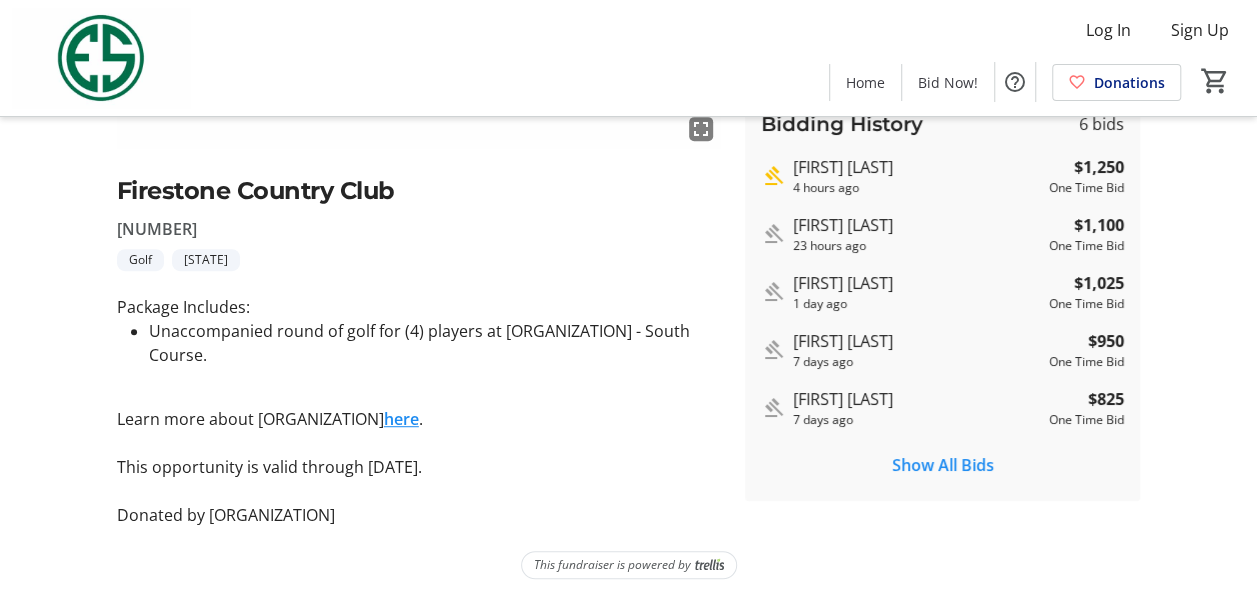 click on "here" 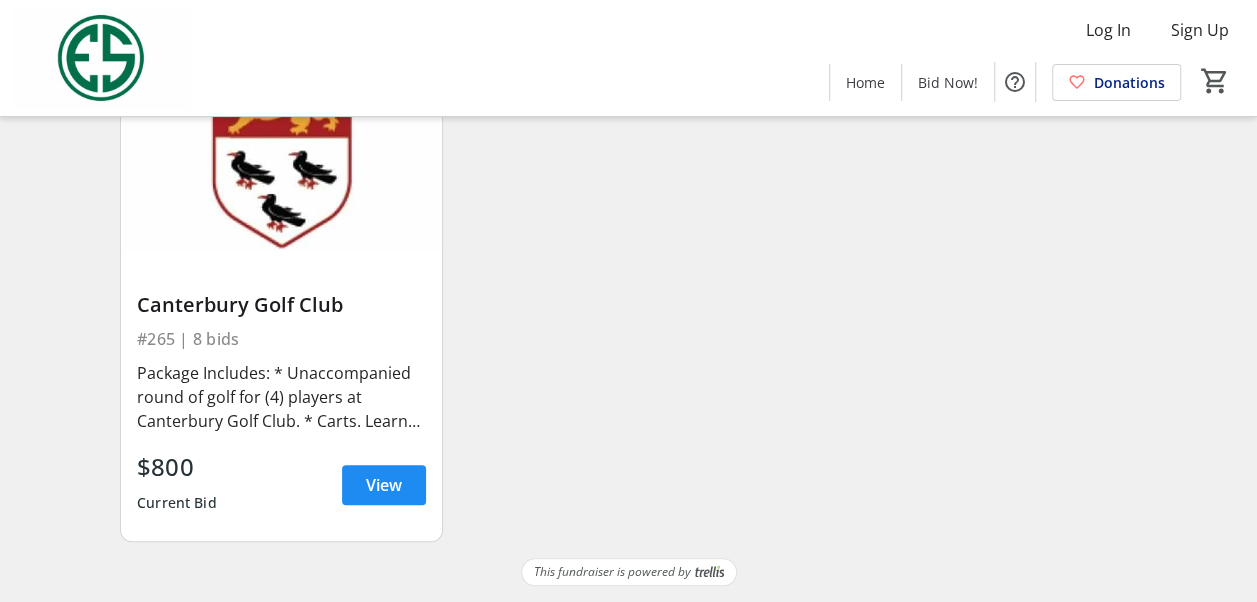 scroll, scrollTop: 742, scrollLeft: 0, axis: vertical 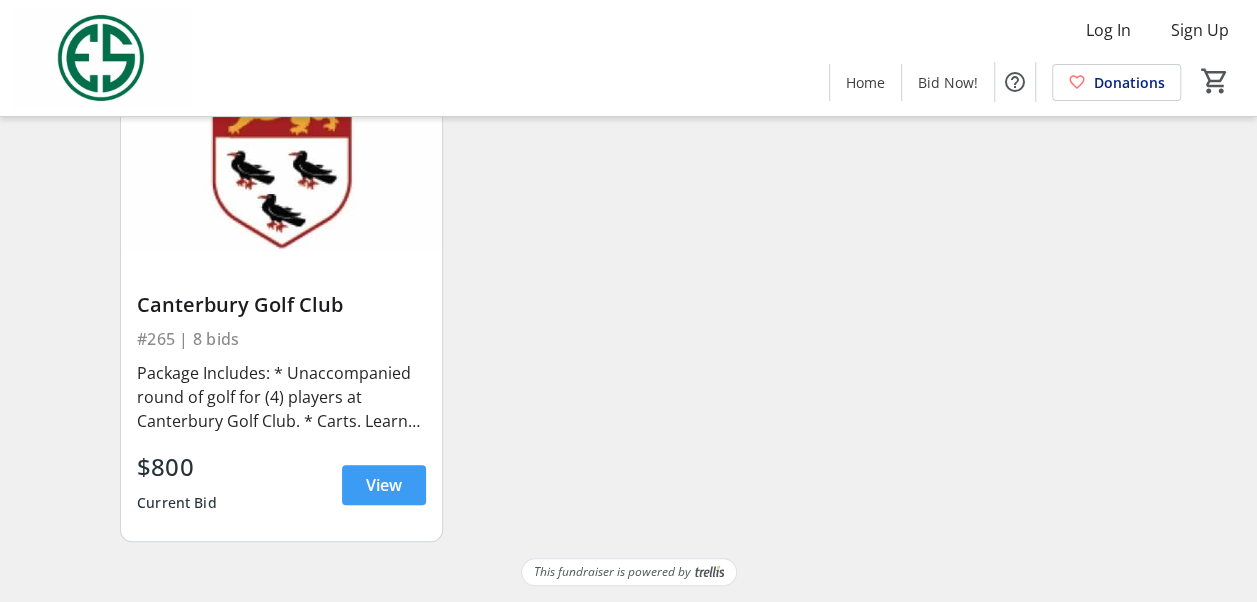 click on "View" at bounding box center [384, 485] 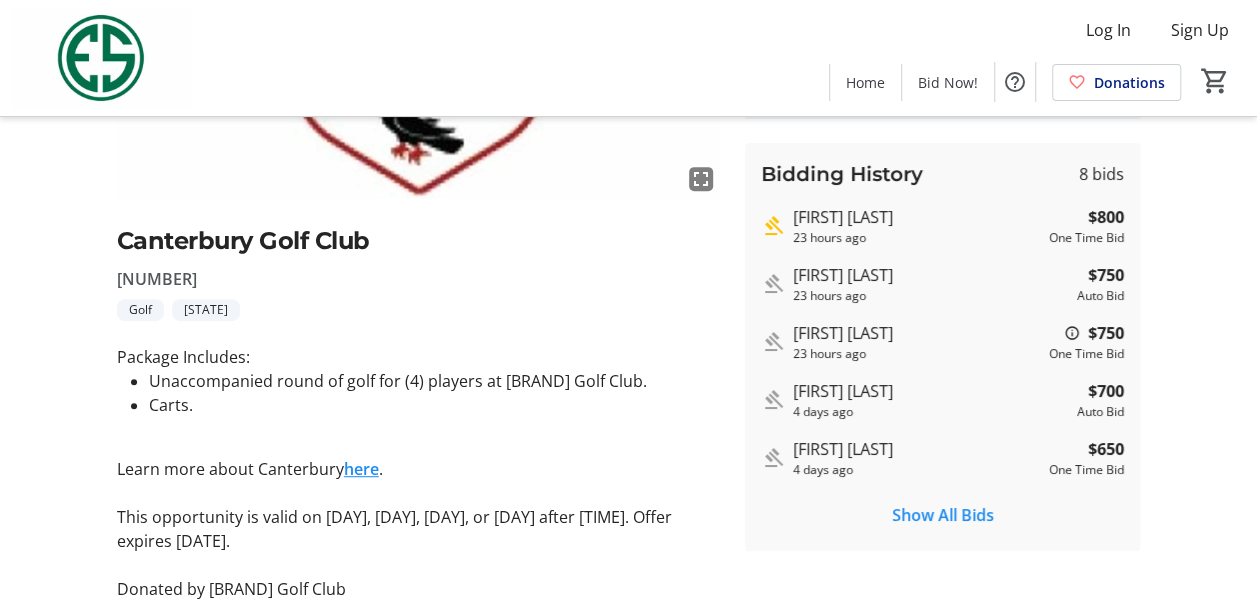 scroll, scrollTop: 300, scrollLeft: 0, axis: vertical 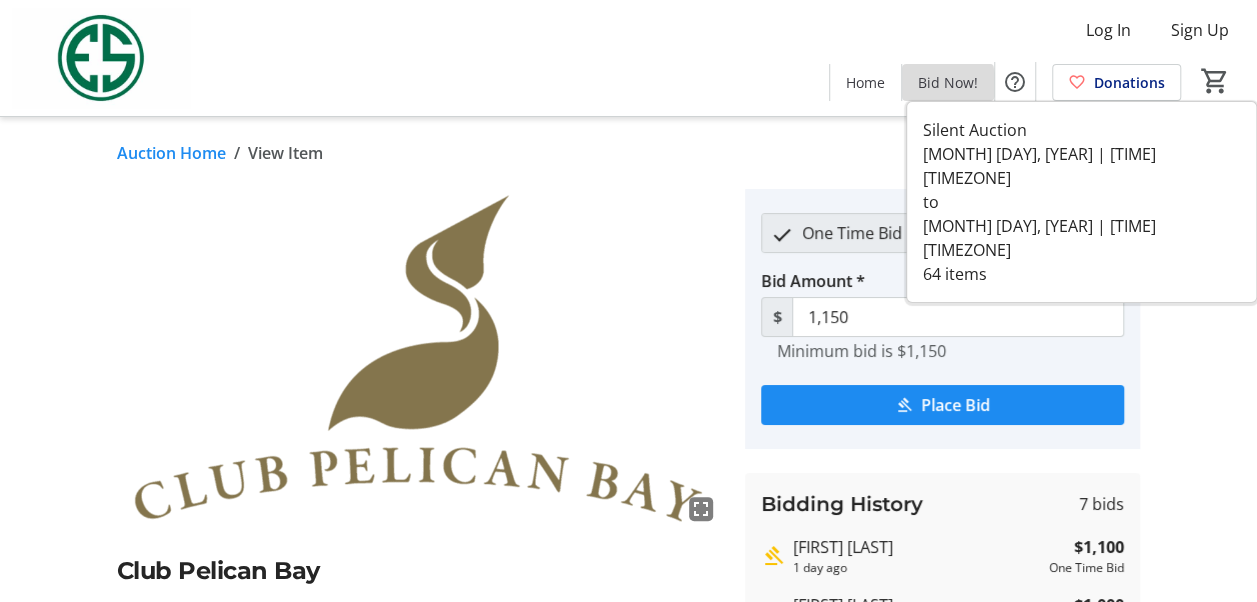 click on "Bid Now!" 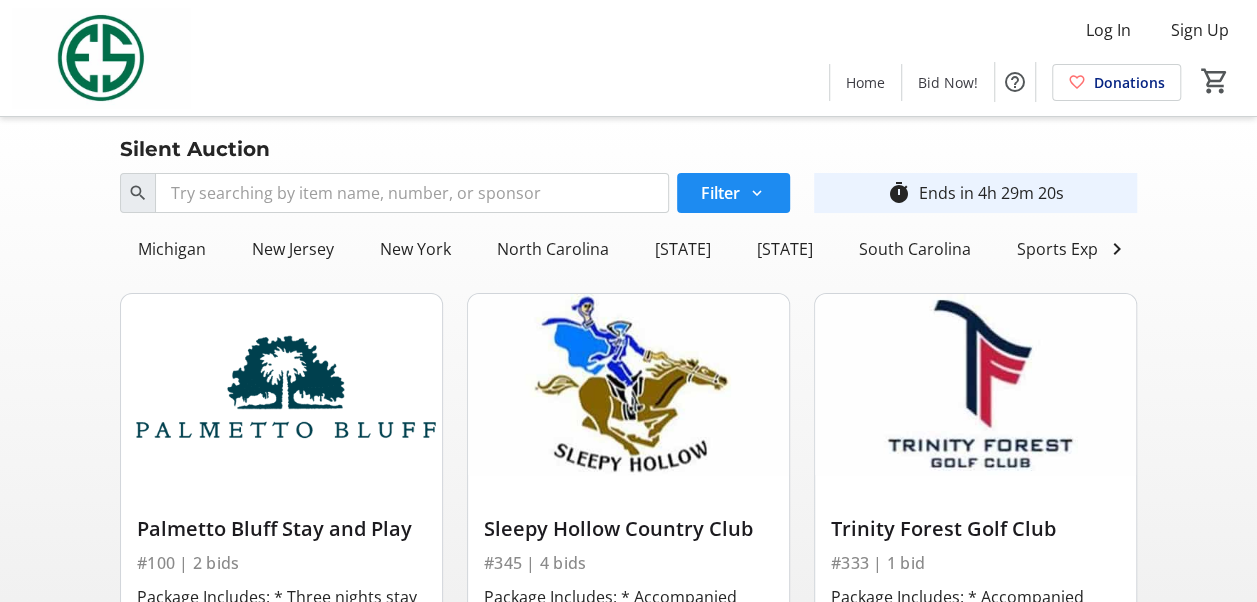 scroll, scrollTop: 0, scrollLeft: 1000, axis: horizontal 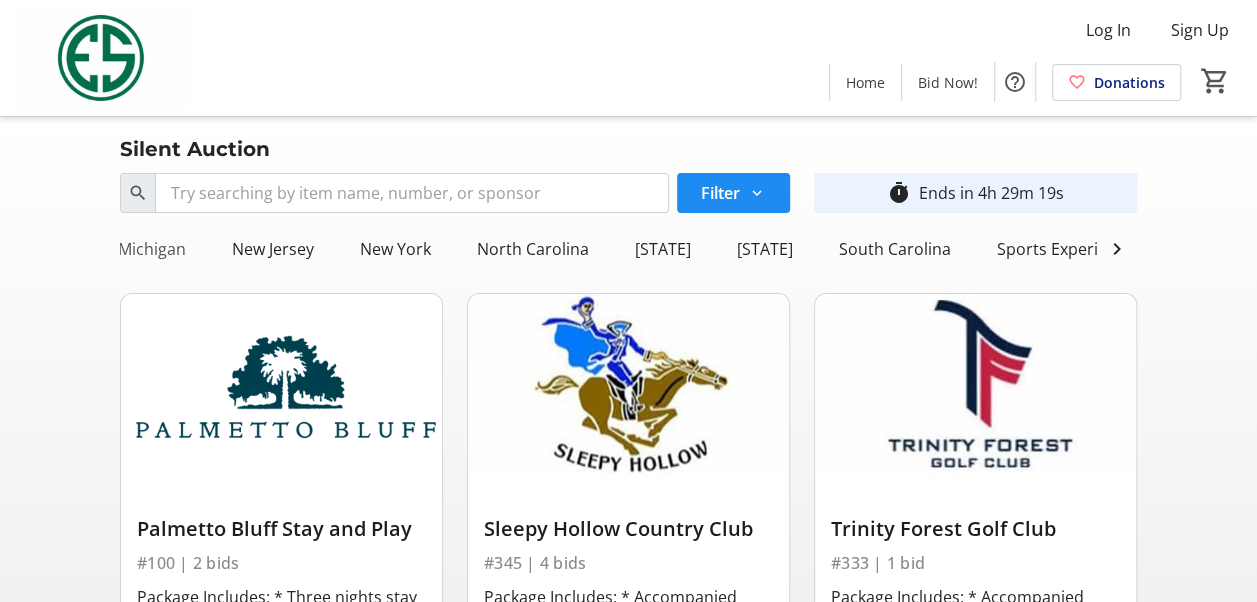 click on "Michigan" 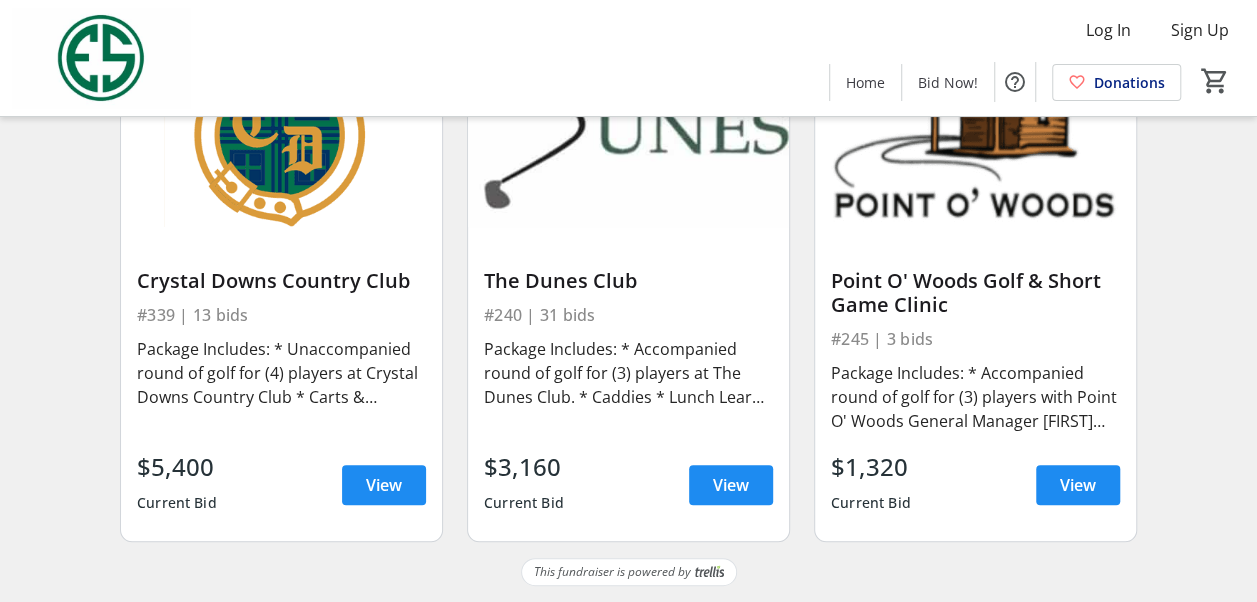 scroll, scrollTop: 0, scrollLeft: 0, axis: both 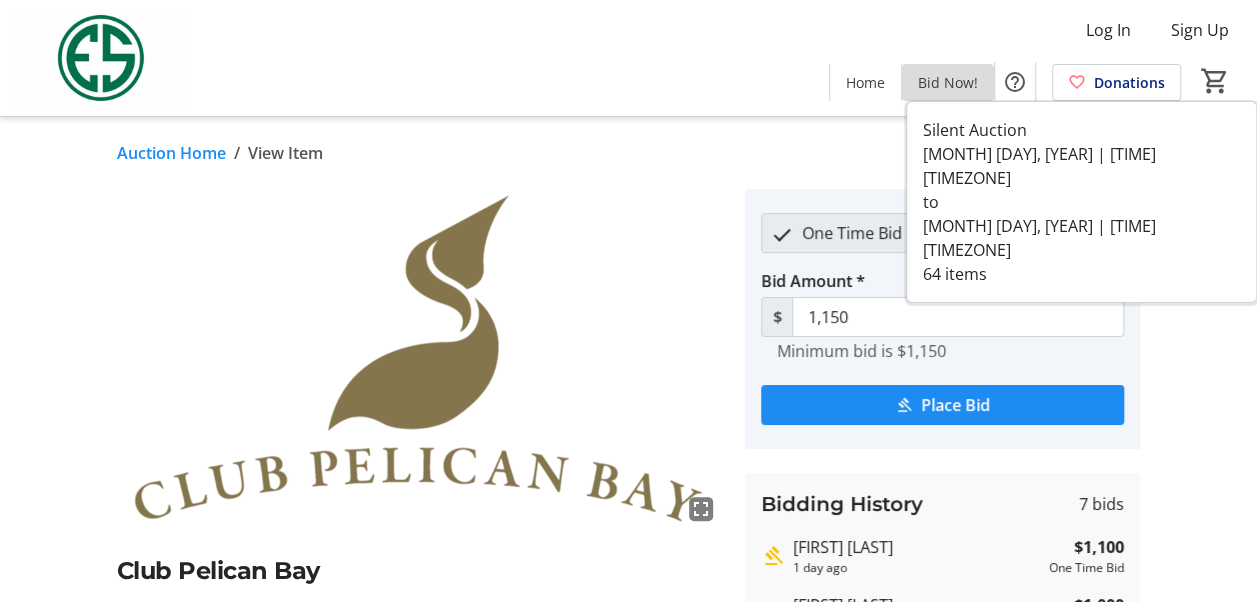 click on "Bid Now!" 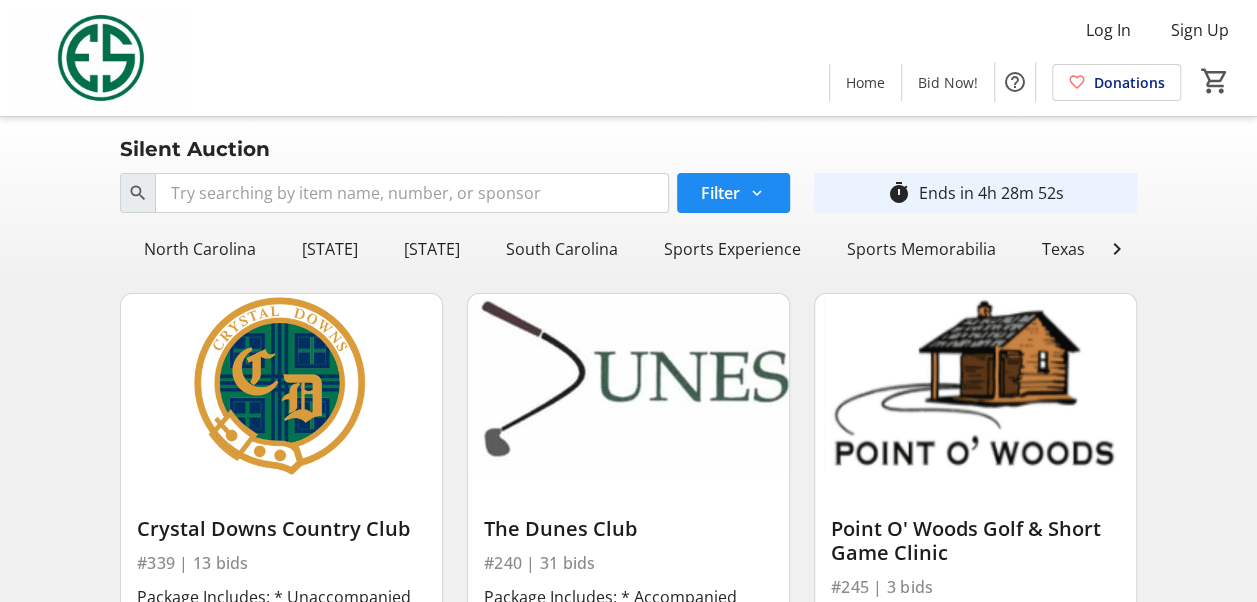 scroll, scrollTop: 0, scrollLeft: 1373, axis: horizontal 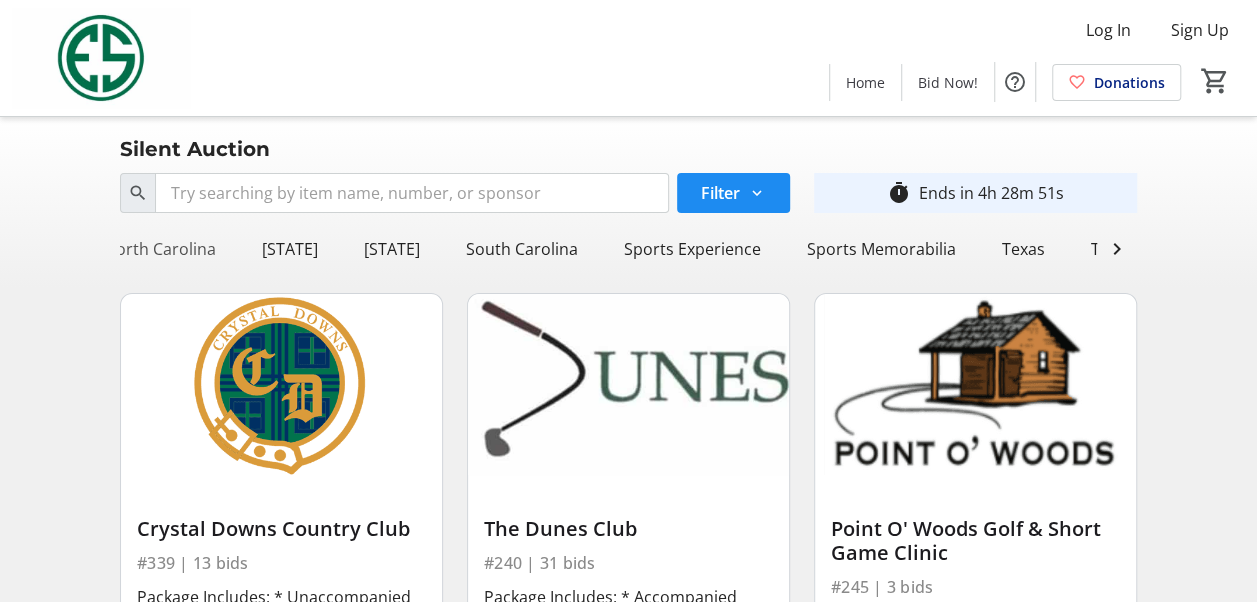 click on "North Carolina" 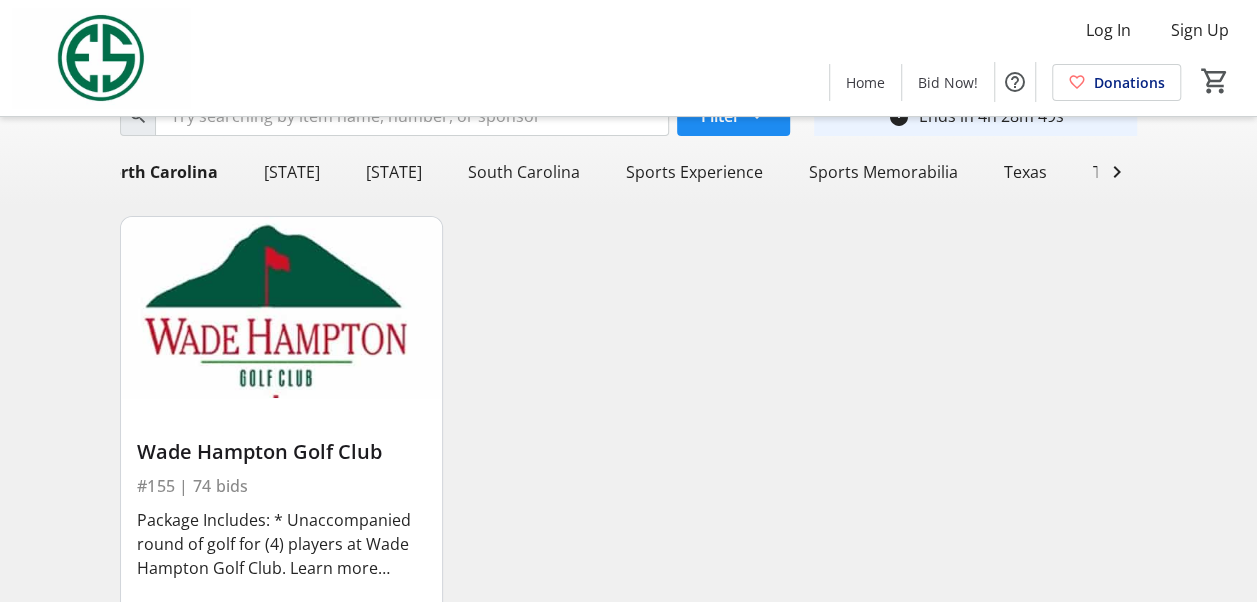 scroll, scrollTop: 0, scrollLeft: 0, axis: both 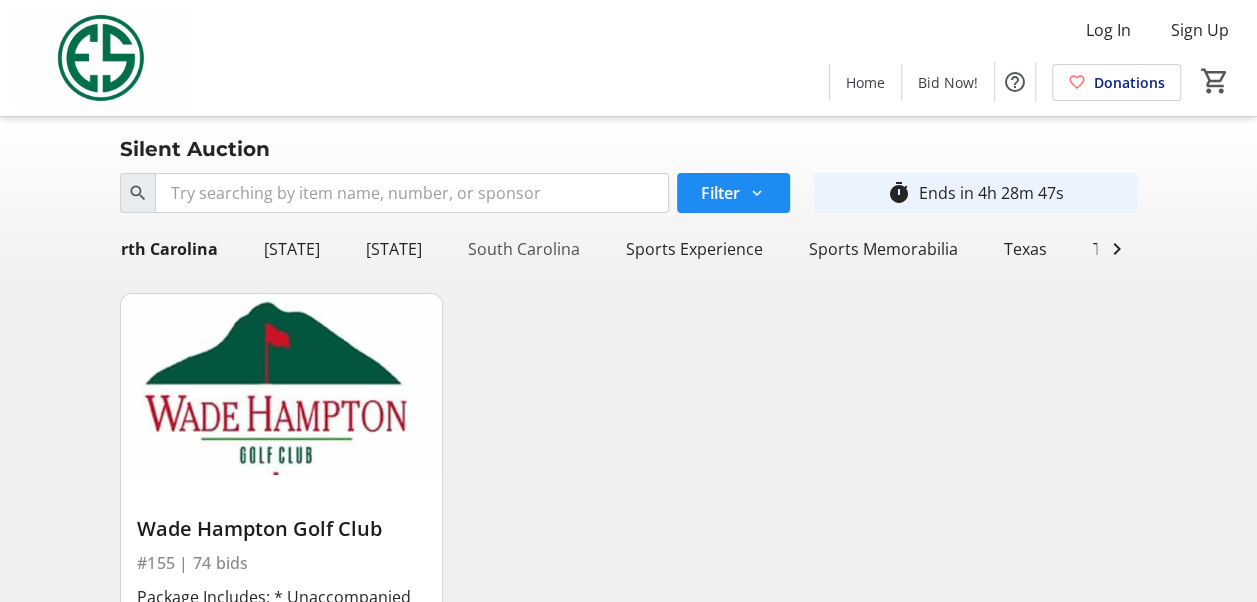 click on "South Carolina" 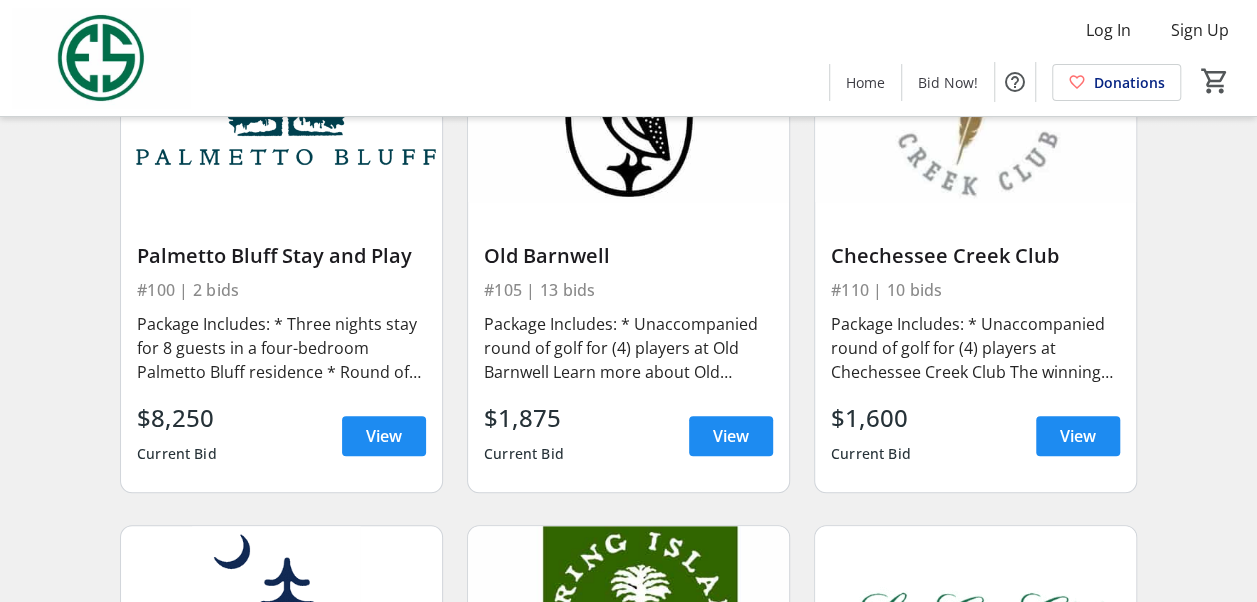 scroll, scrollTop: 0, scrollLeft: 0, axis: both 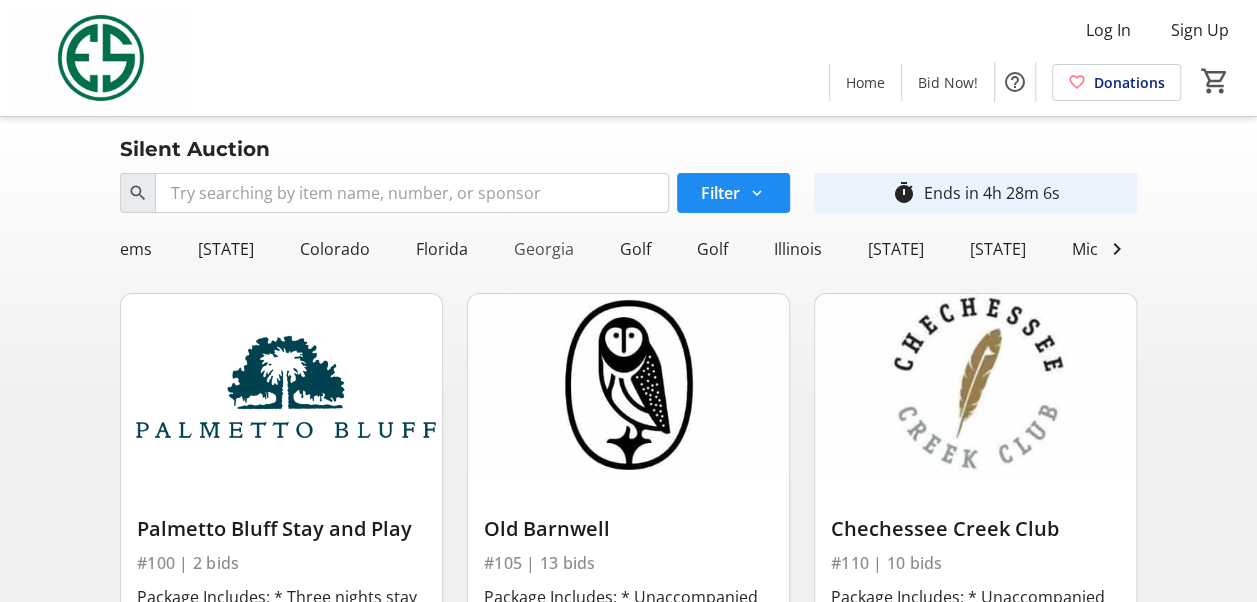 click on "Georgia" 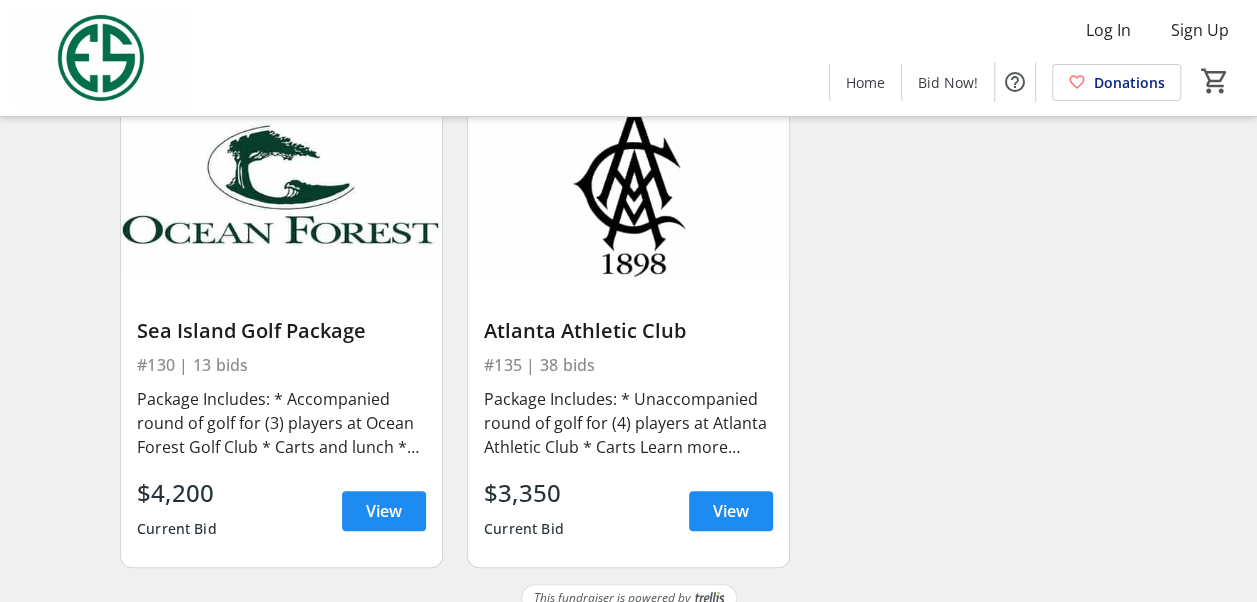scroll, scrollTop: 200, scrollLeft: 0, axis: vertical 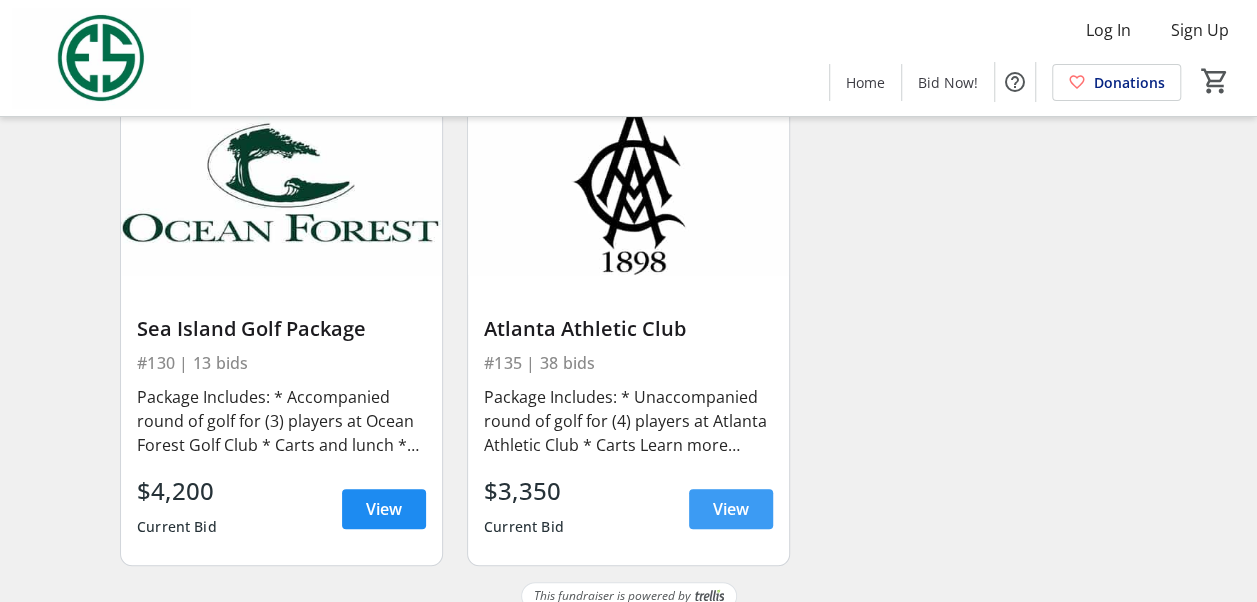 click on "View" at bounding box center [731, 509] 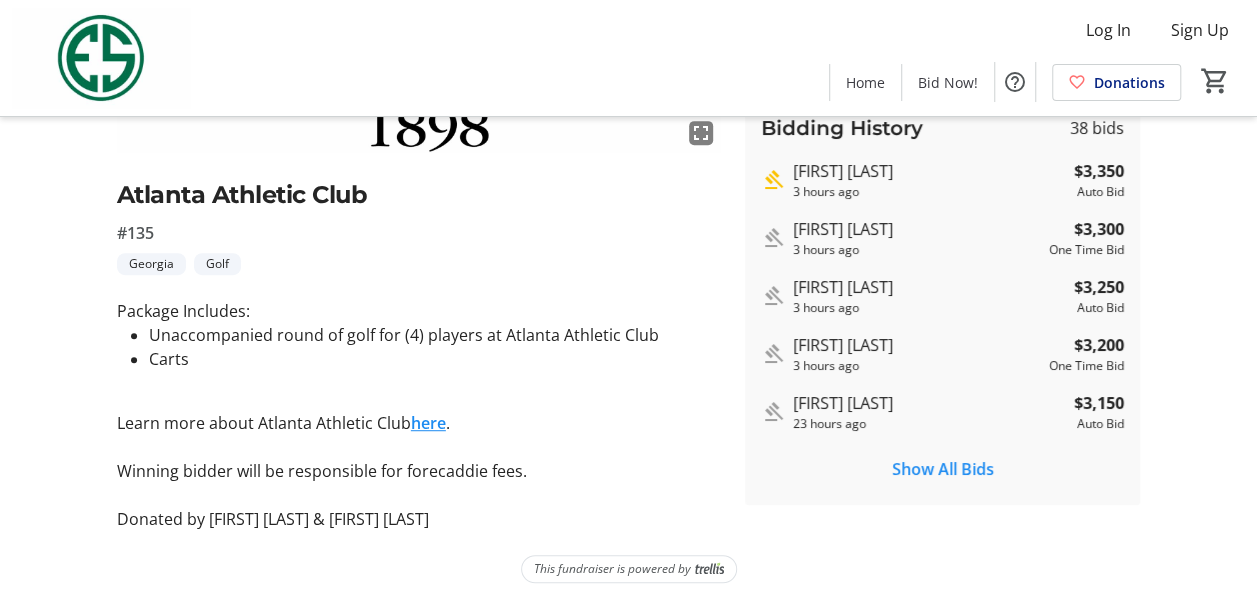 scroll, scrollTop: 380, scrollLeft: 0, axis: vertical 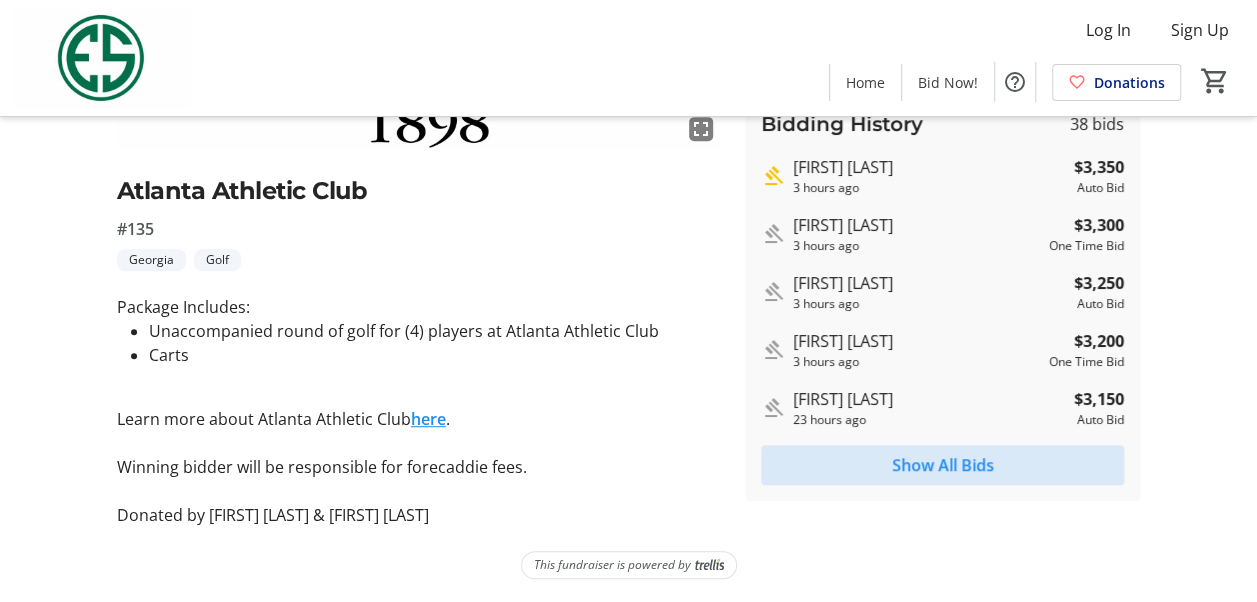 click on "Show All Bids" 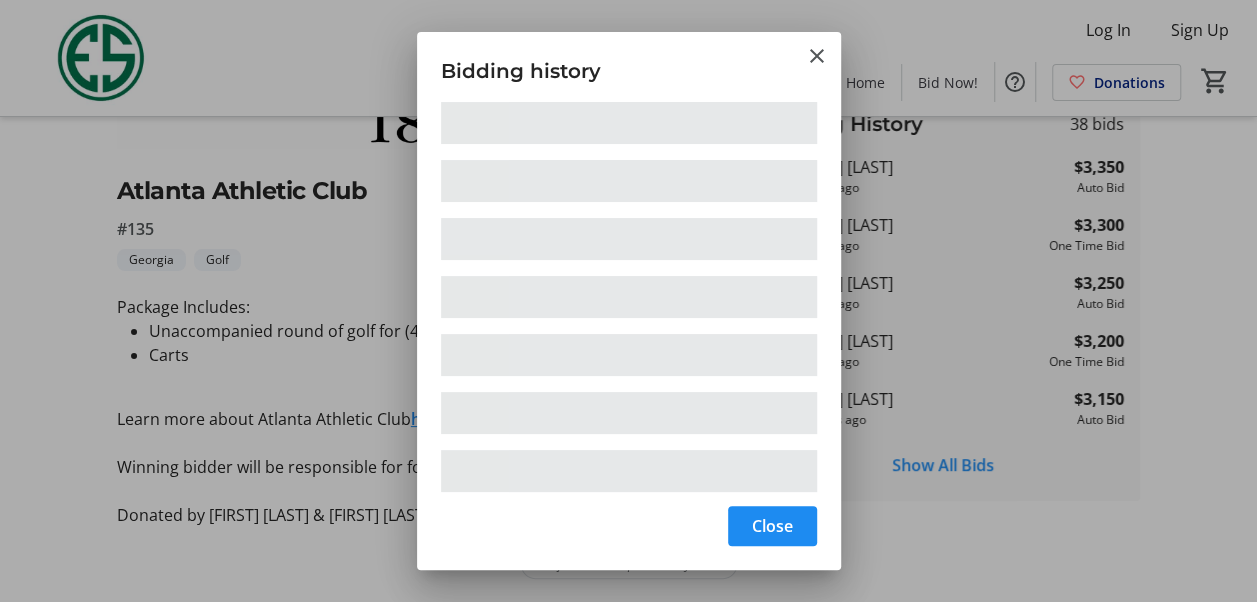scroll, scrollTop: 0, scrollLeft: 0, axis: both 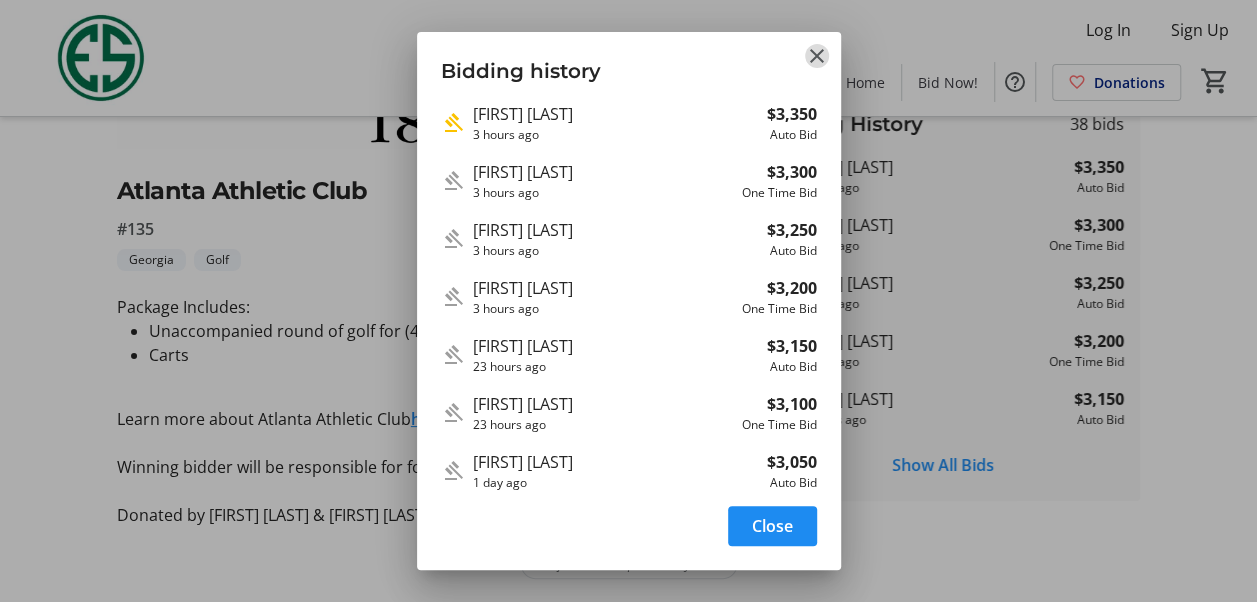 click at bounding box center [817, 56] 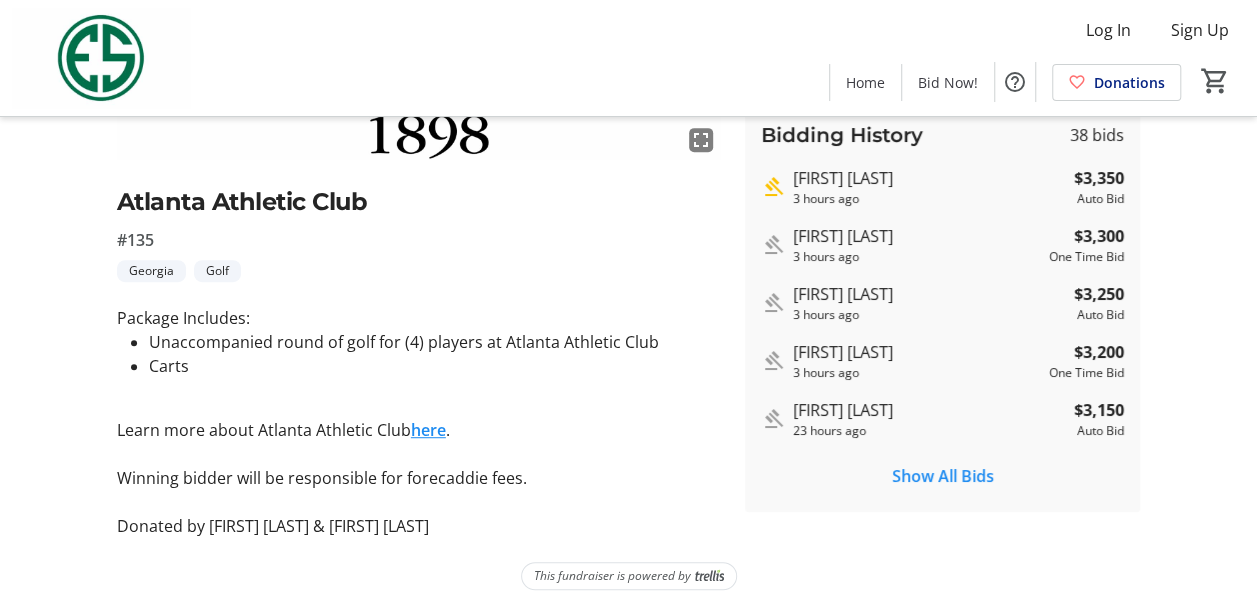 scroll, scrollTop: 380, scrollLeft: 0, axis: vertical 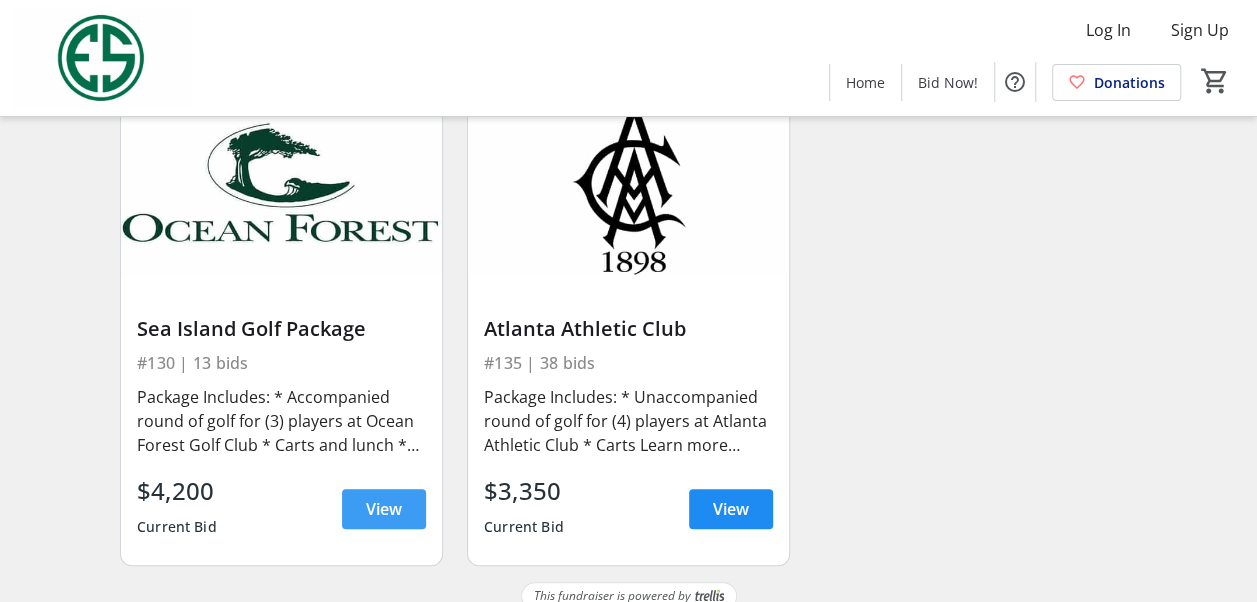 click on "View" at bounding box center (384, 509) 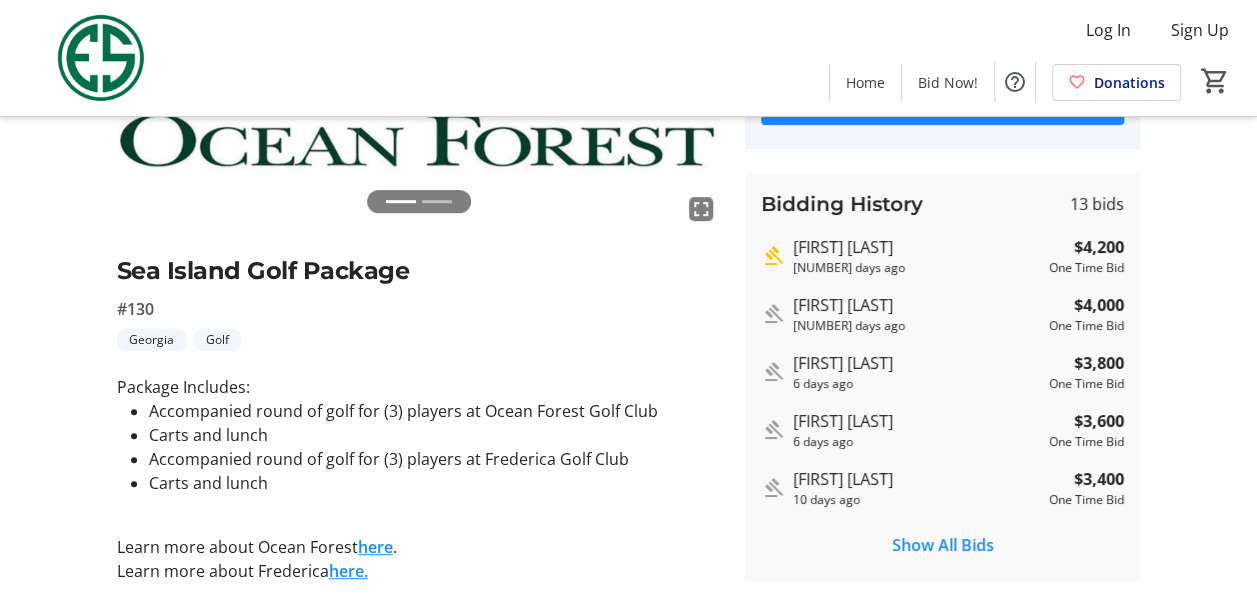 scroll, scrollTop: 0, scrollLeft: 0, axis: both 